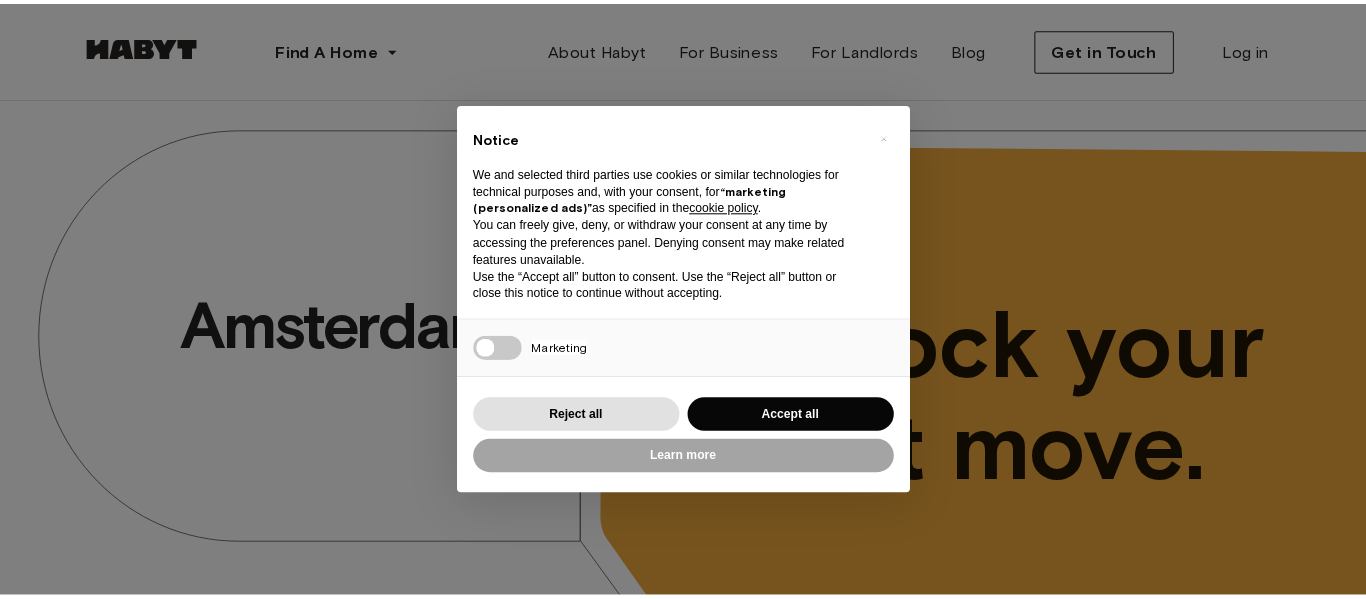 scroll, scrollTop: 0, scrollLeft: 0, axis: both 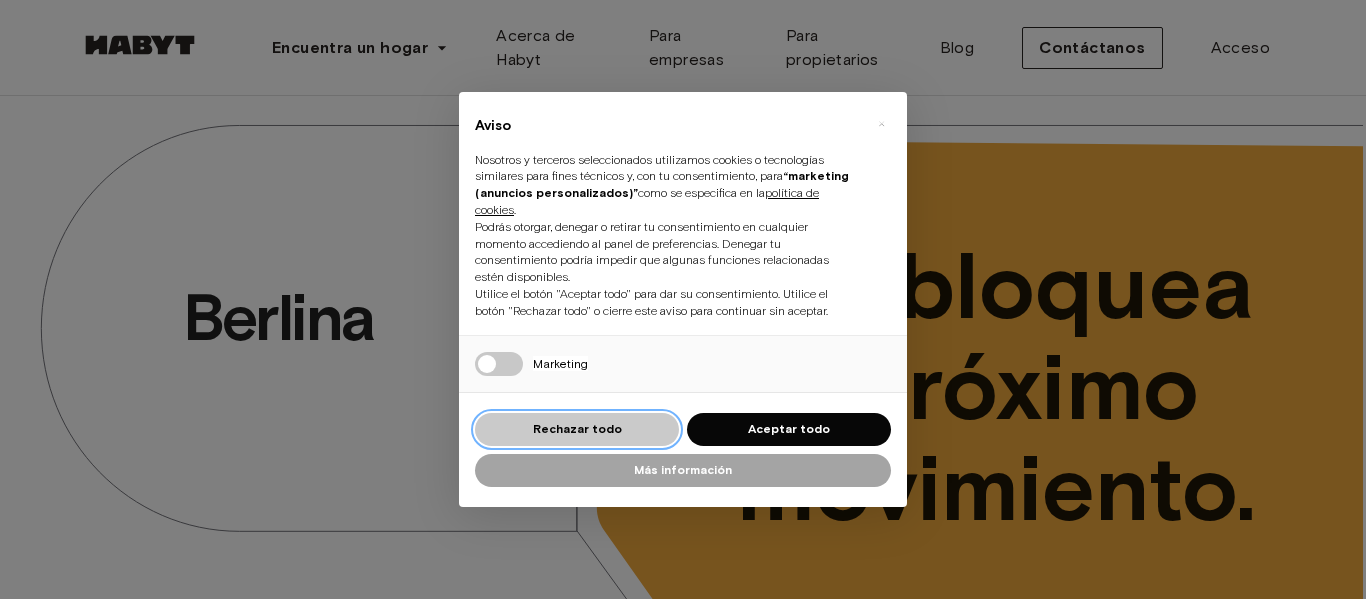 click on "Rechazar todo" at bounding box center [577, 428] 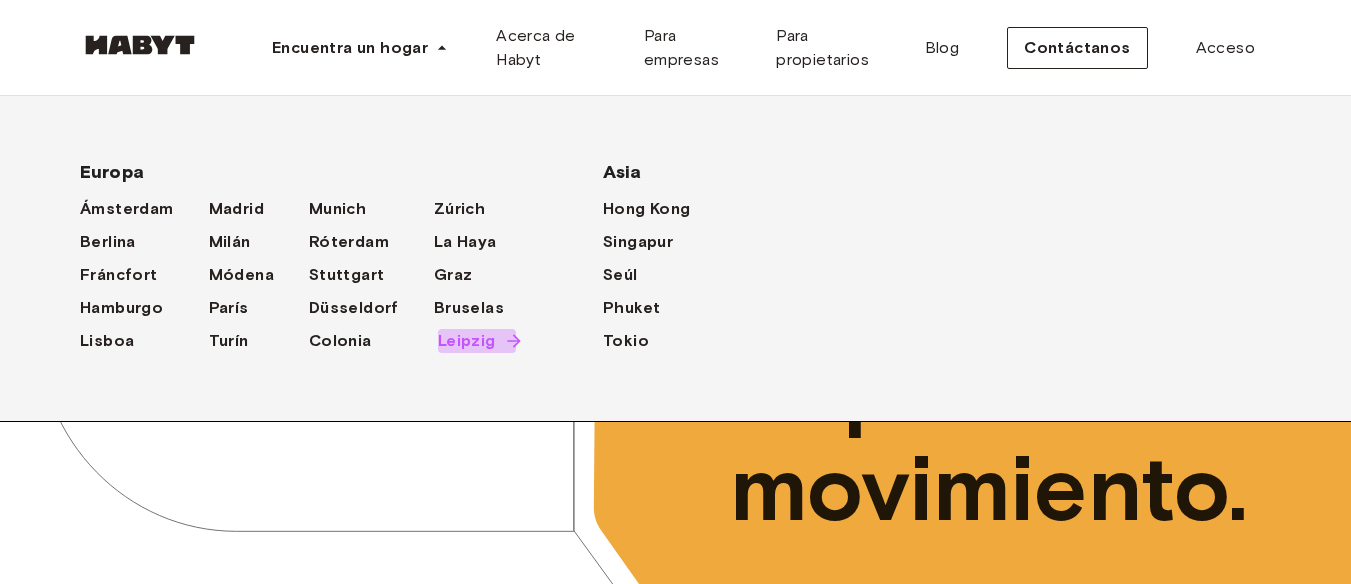 click on "Leipzig" at bounding box center [467, 340] 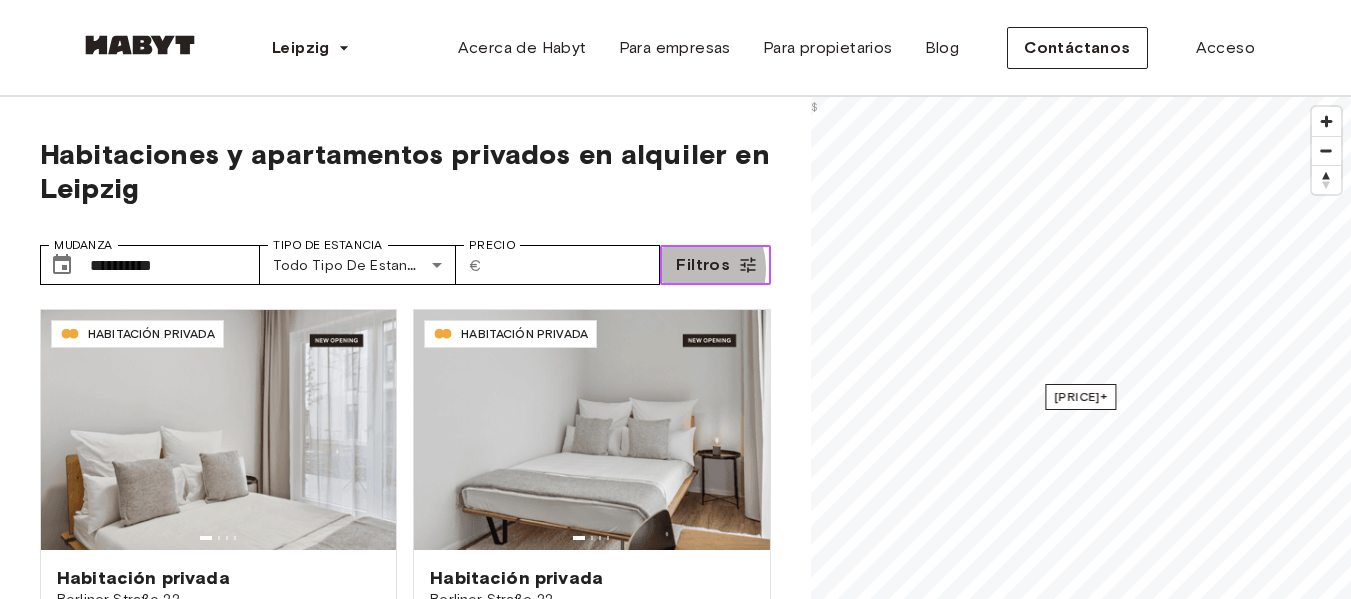 click on "Filtros" at bounding box center (703, 264) 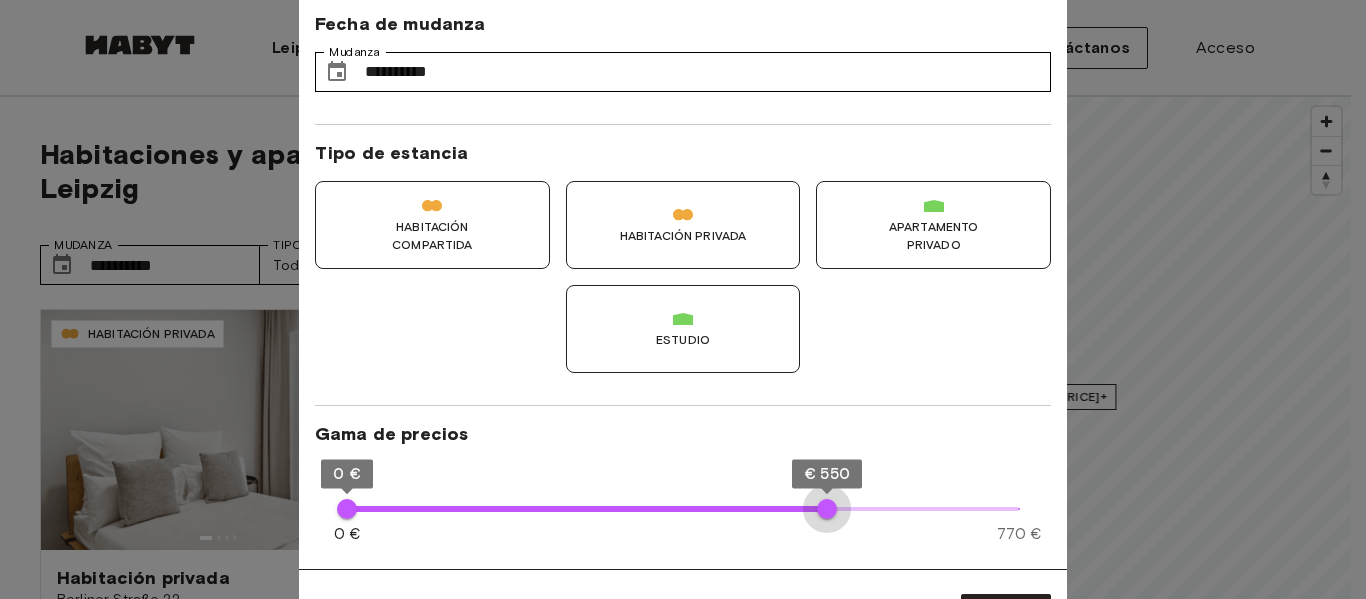 type on "***" 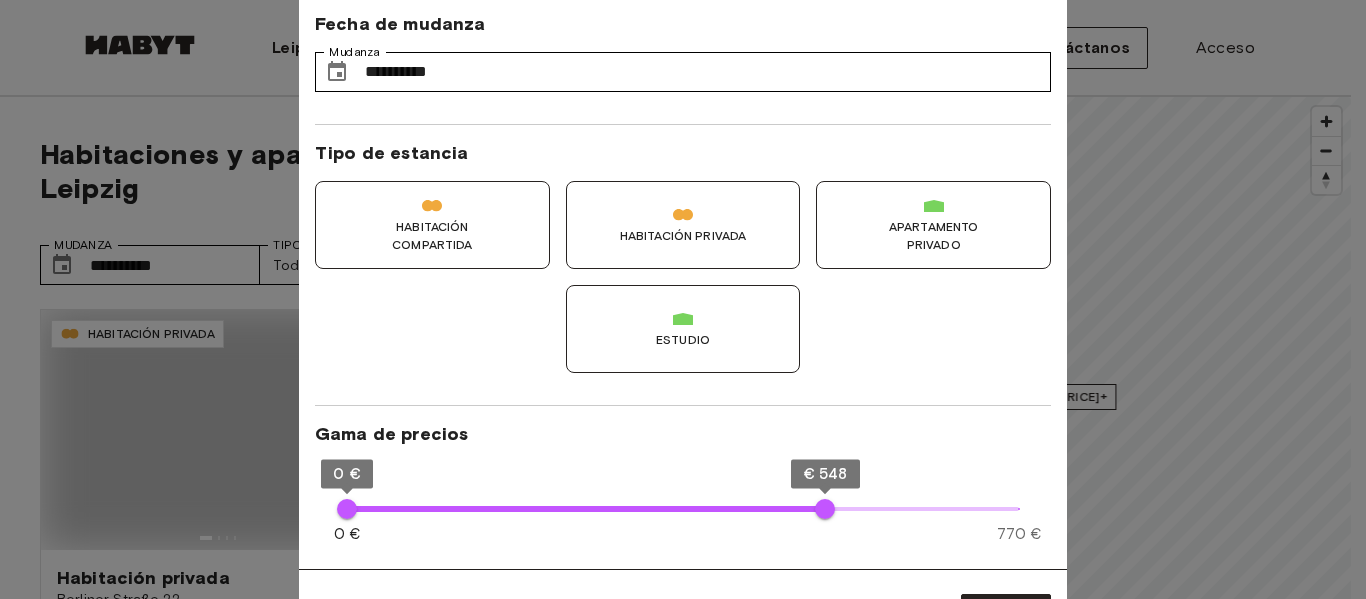 type on "***" 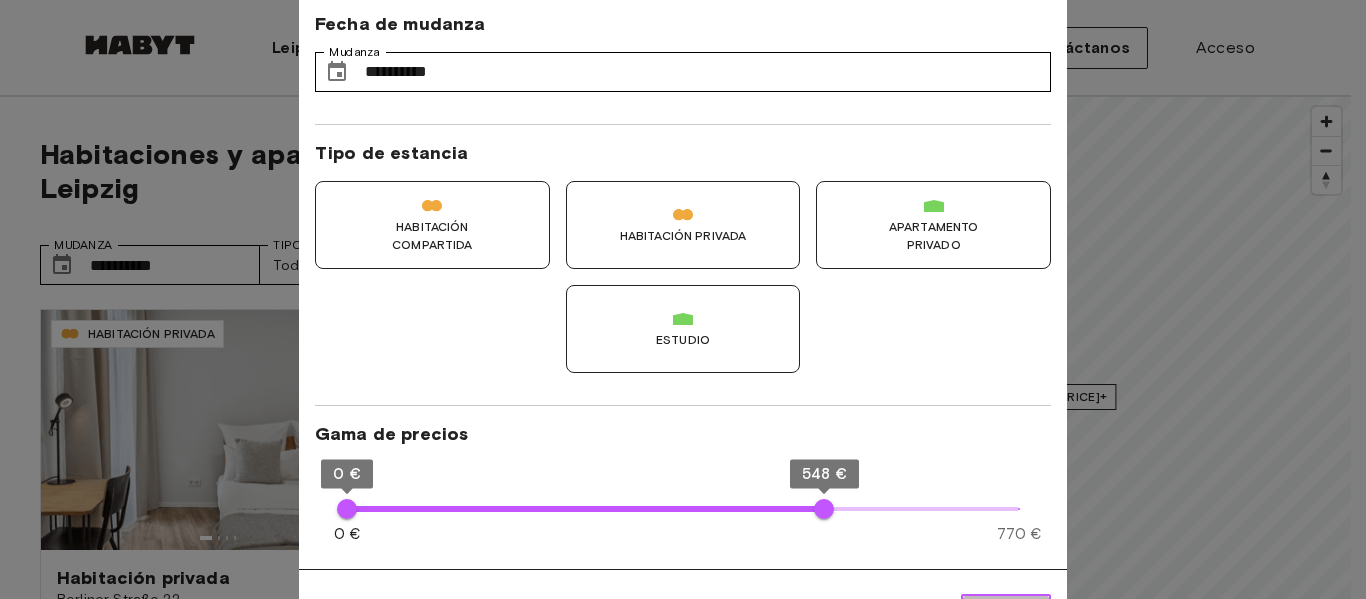 click on "Aplicar" at bounding box center (1006, 615) 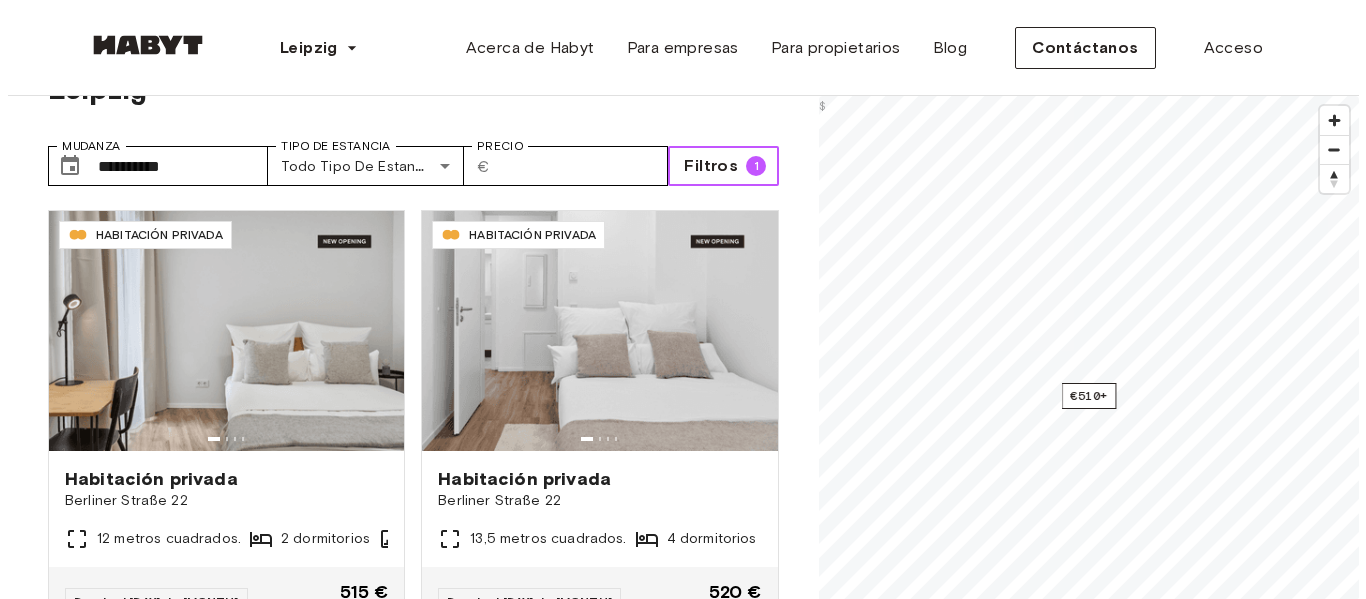 scroll, scrollTop: 108, scrollLeft: 0, axis: vertical 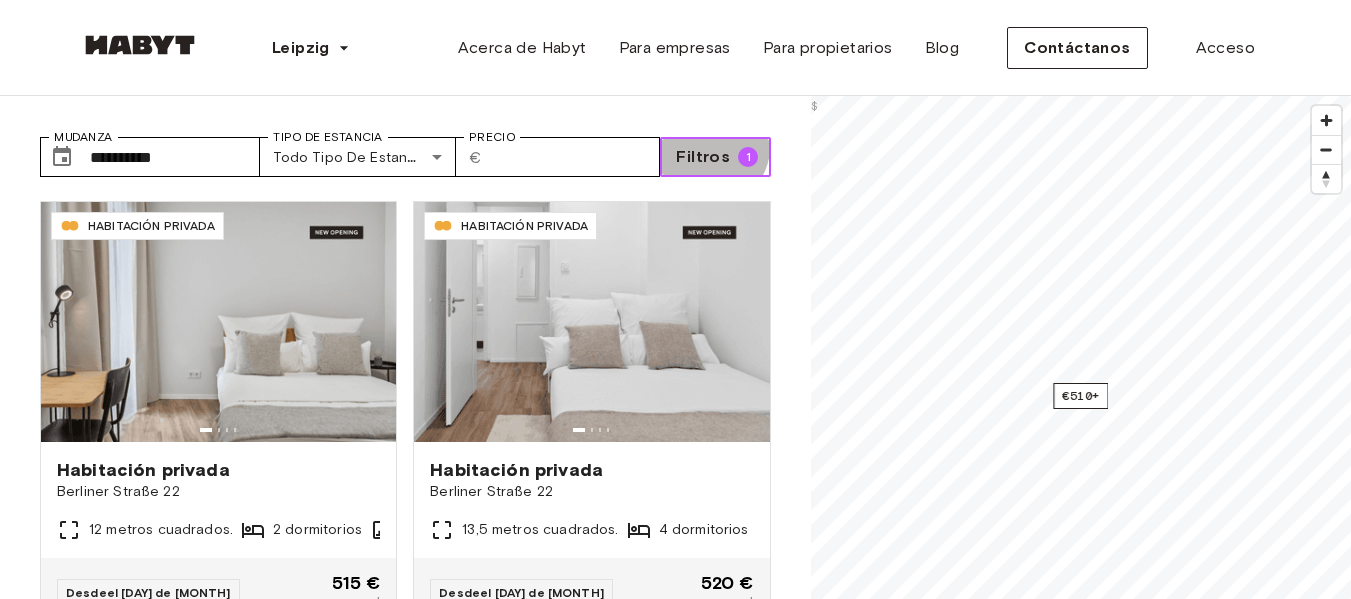 click on "Filtros" at bounding box center (703, 156) 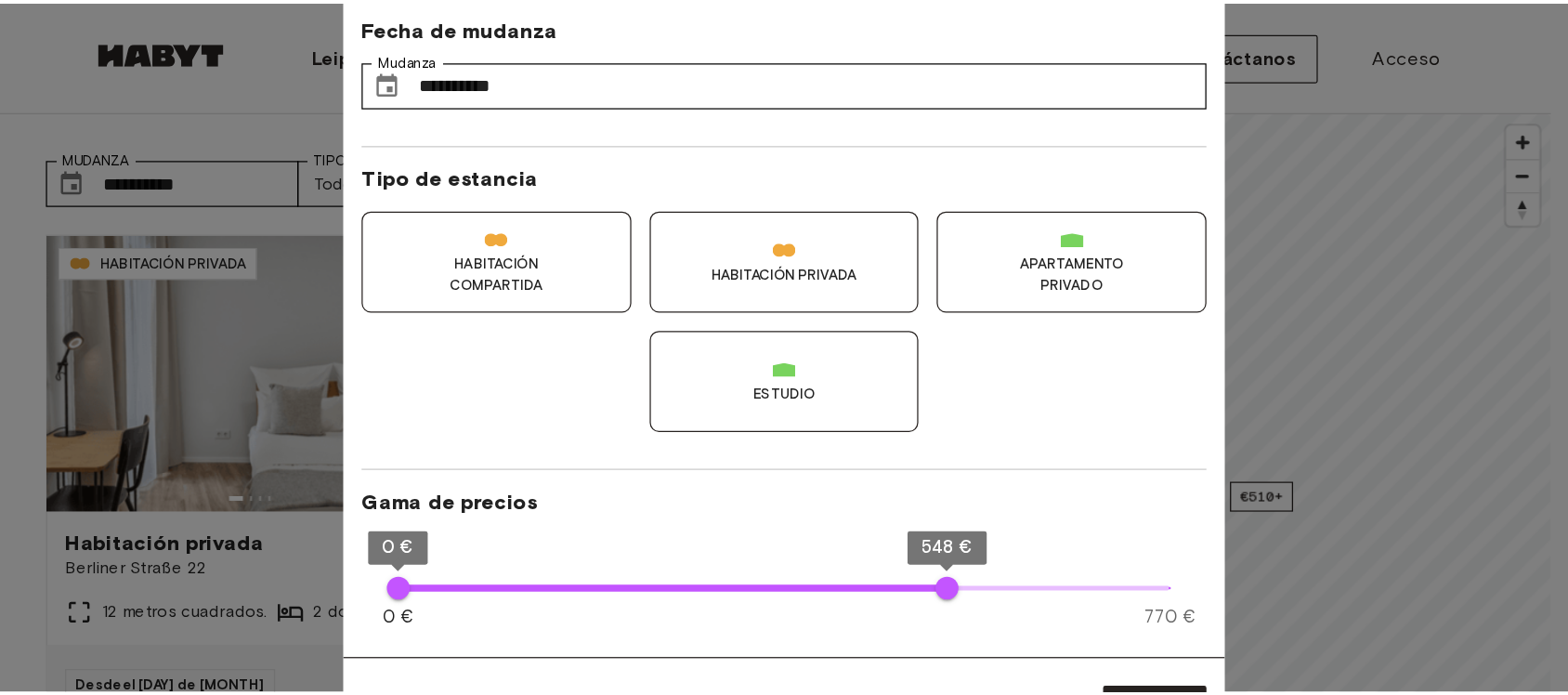 scroll, scrollTop: 99, scrollLeft: 0, axis: vertical 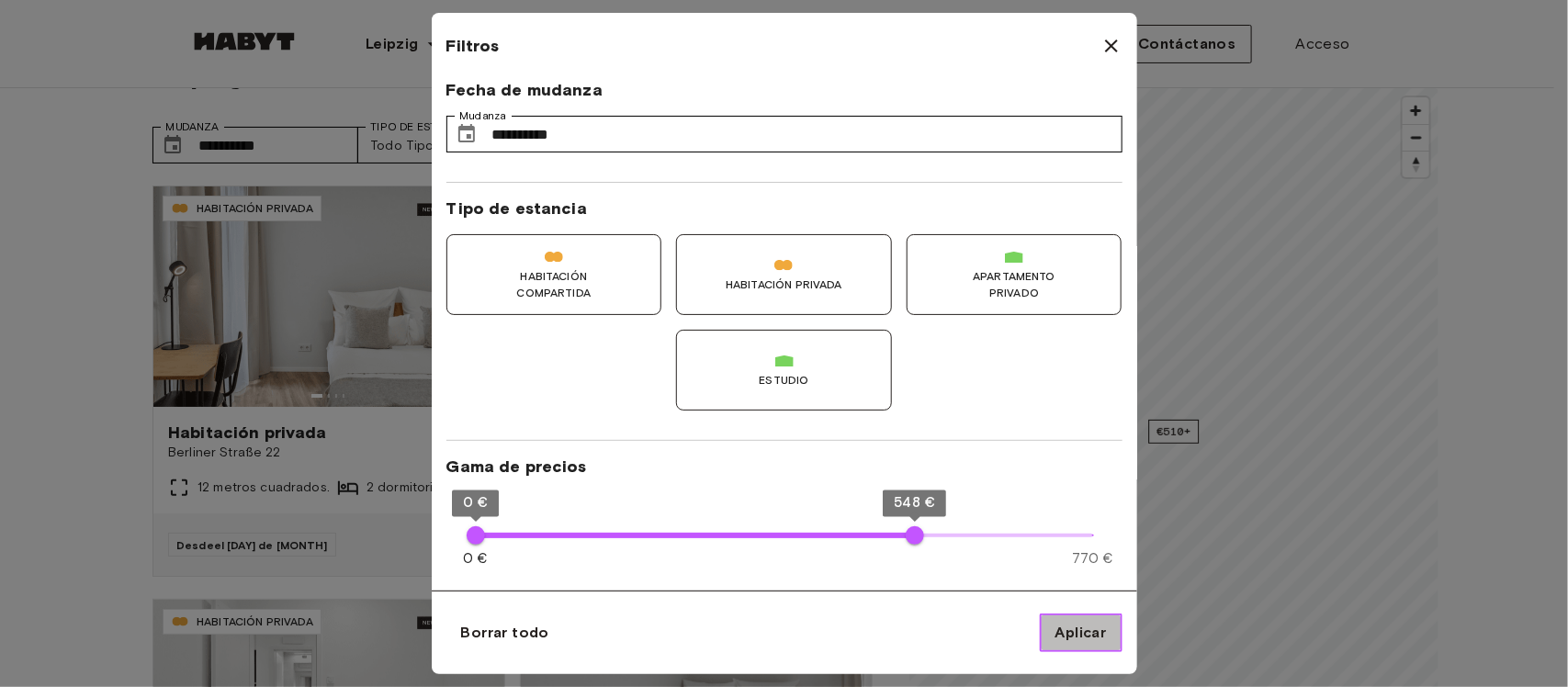 click on "Aplicar" at bounding box center (1081, 632) 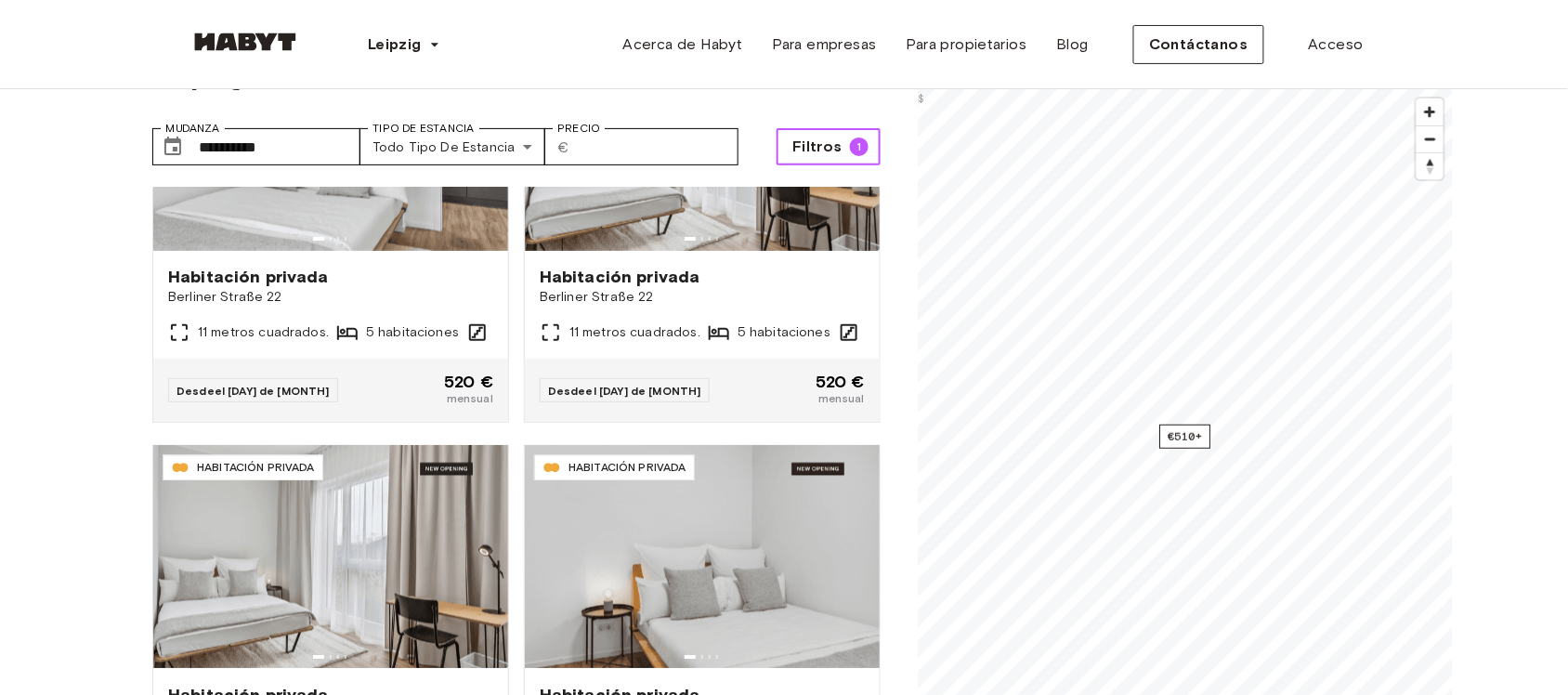 scroll, scrollTop: 1168, scrollLeft: 0, axis: vertical 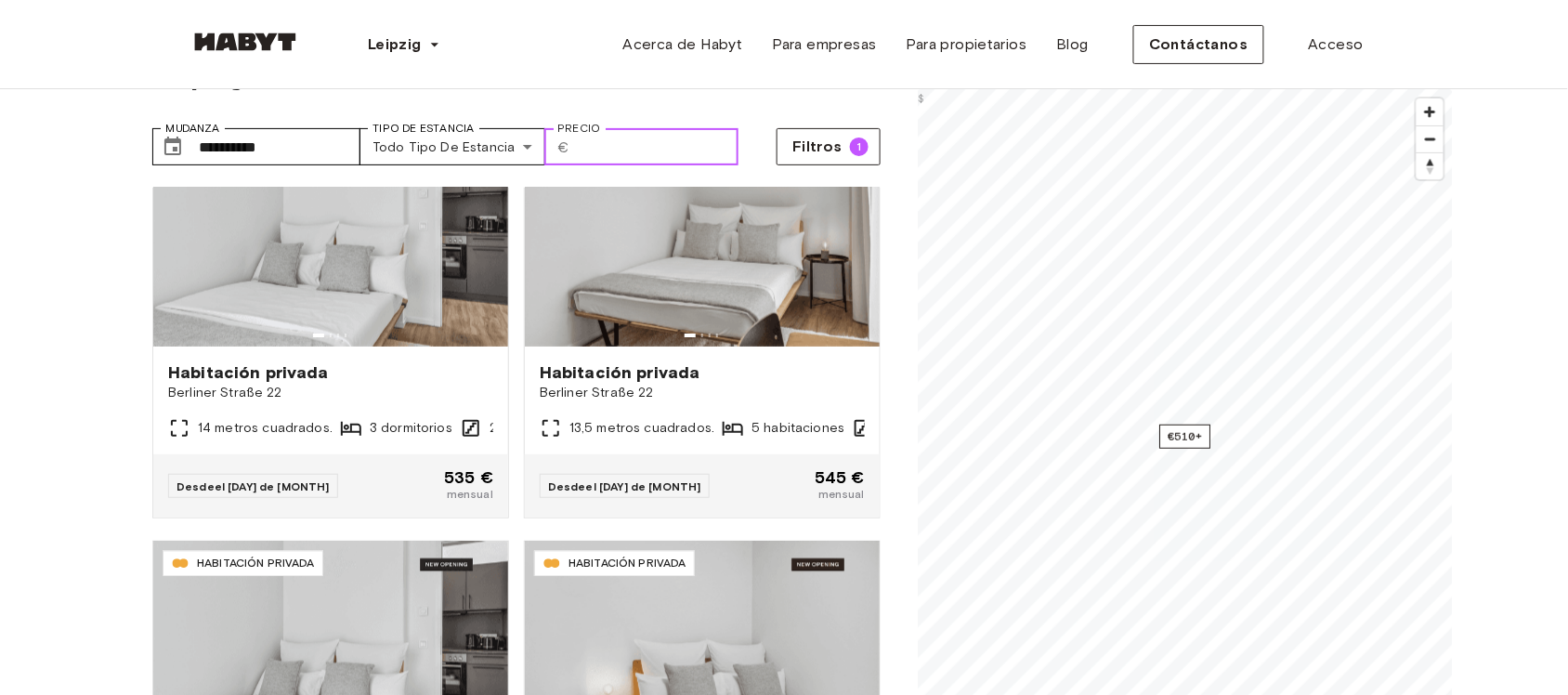 click on "***" at bounding box center (658, 147) 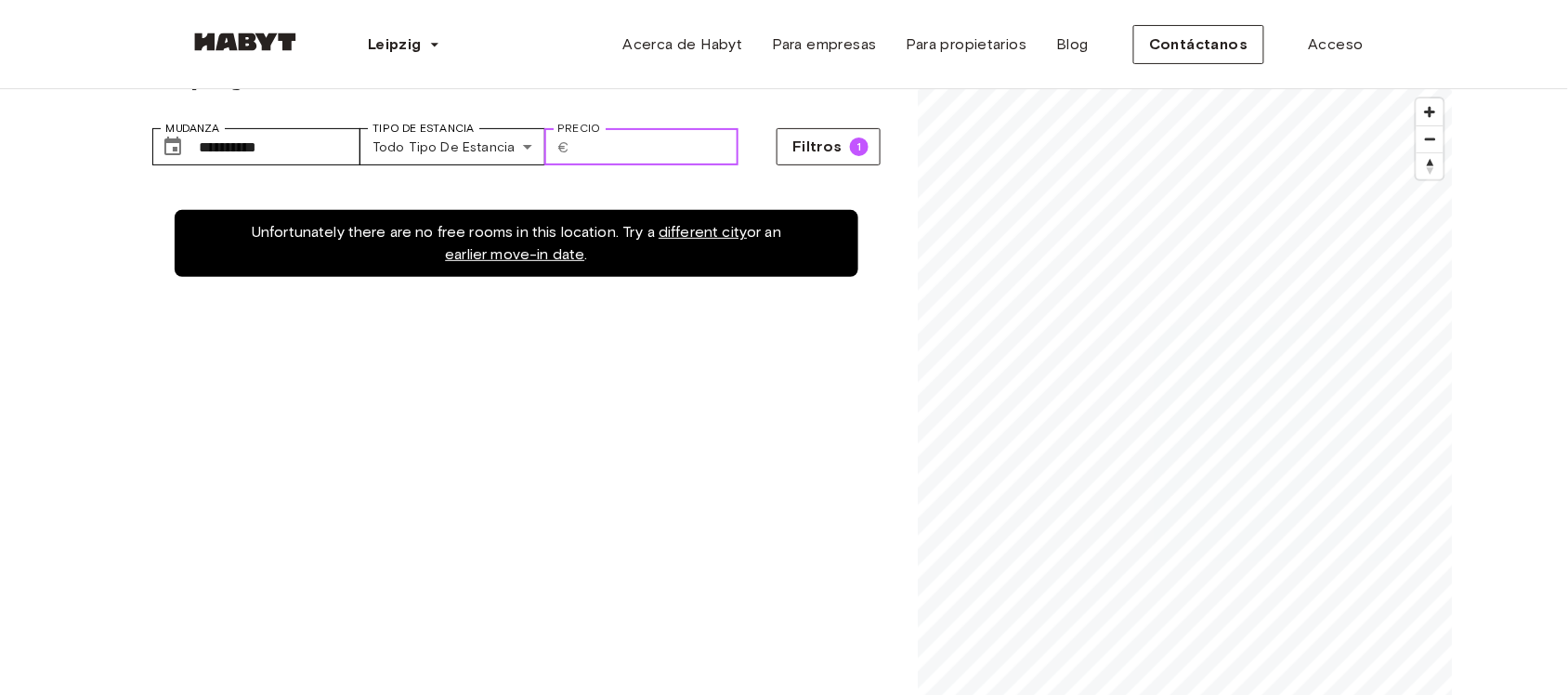 scroll, scrollTop: 0, scrollLeft: 0, axis: both 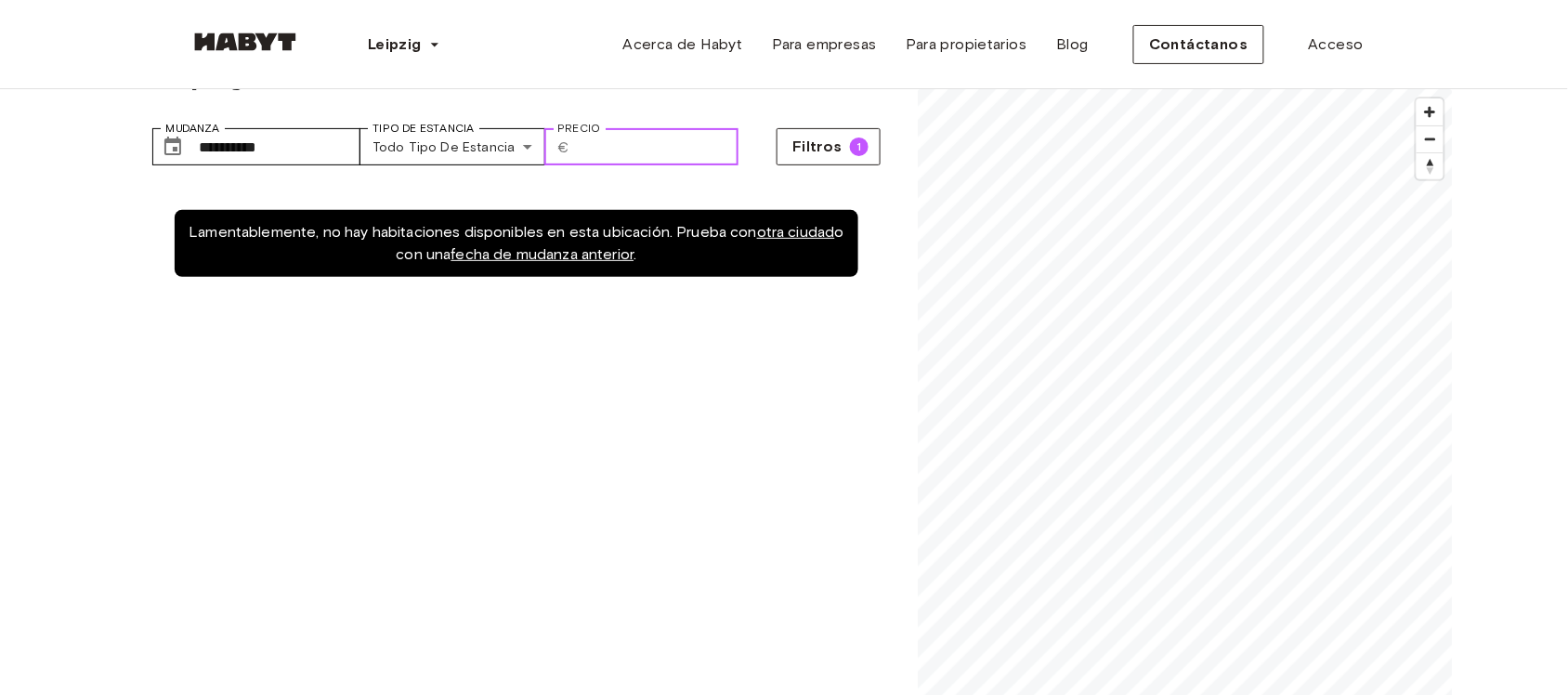 type on "*" 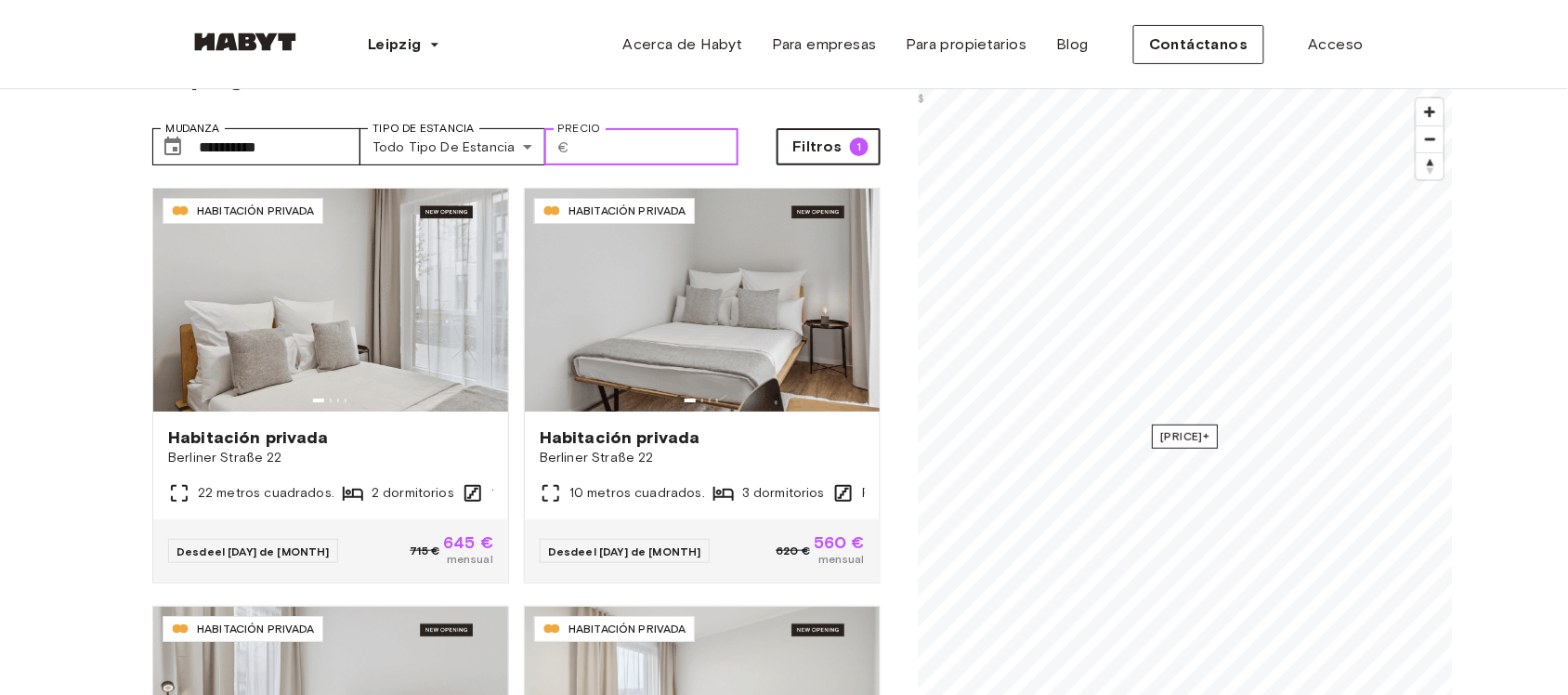 type 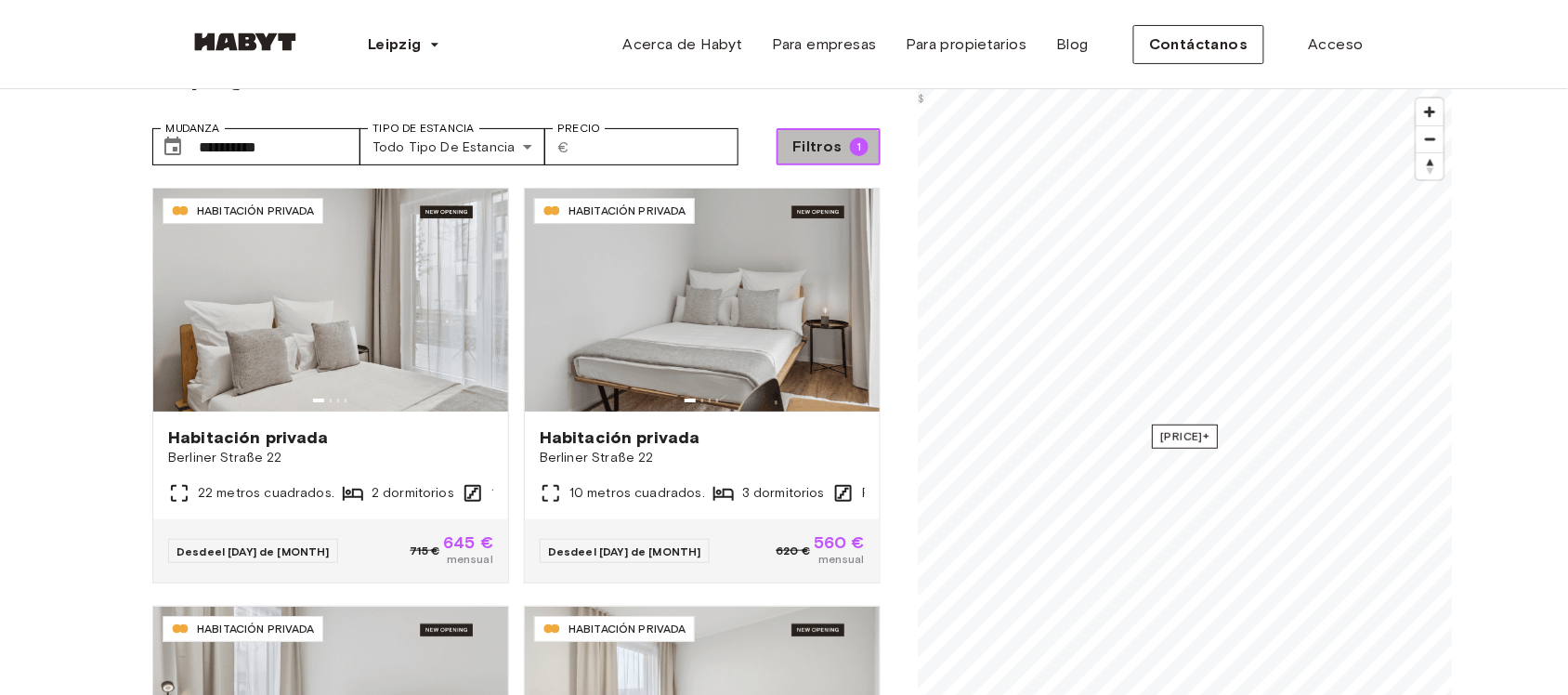 click on "Filtros" at bounding box center [817, 146] 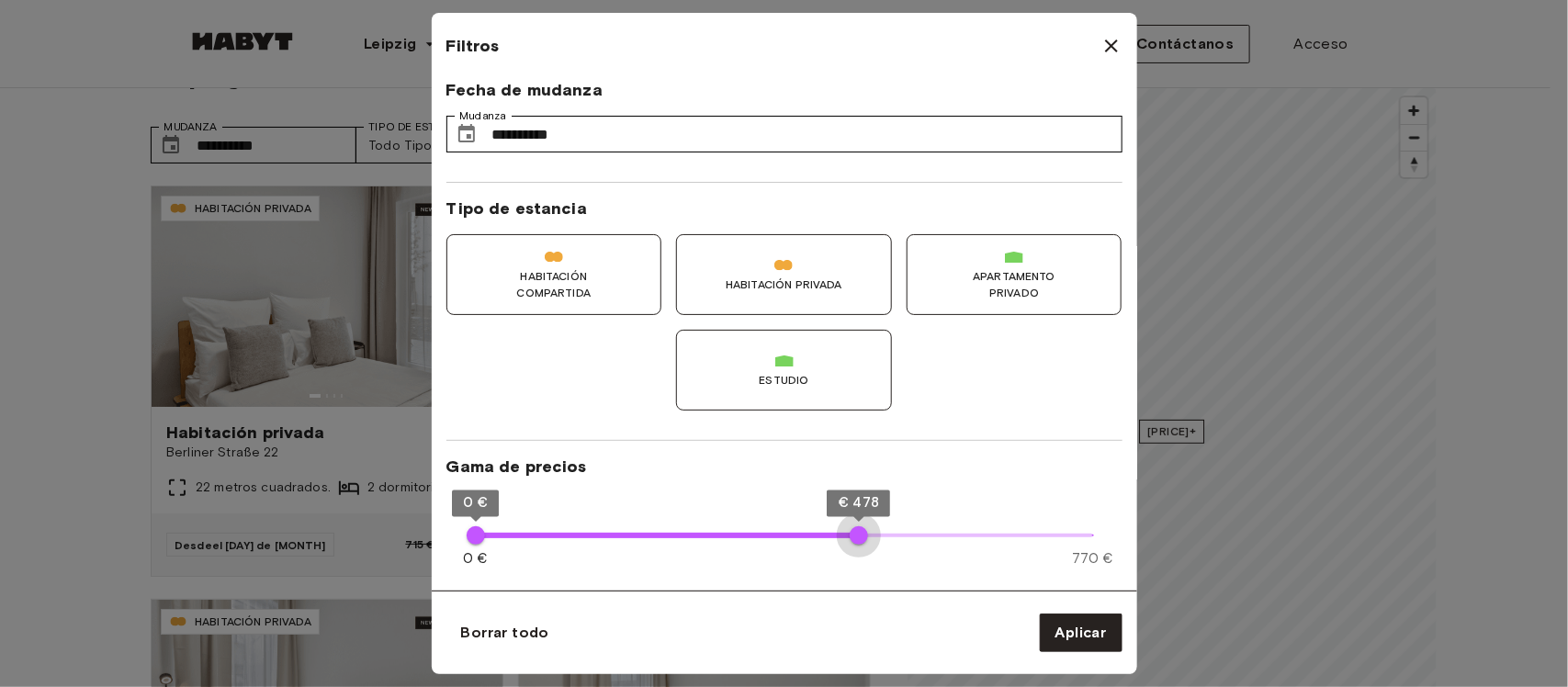type on "***" 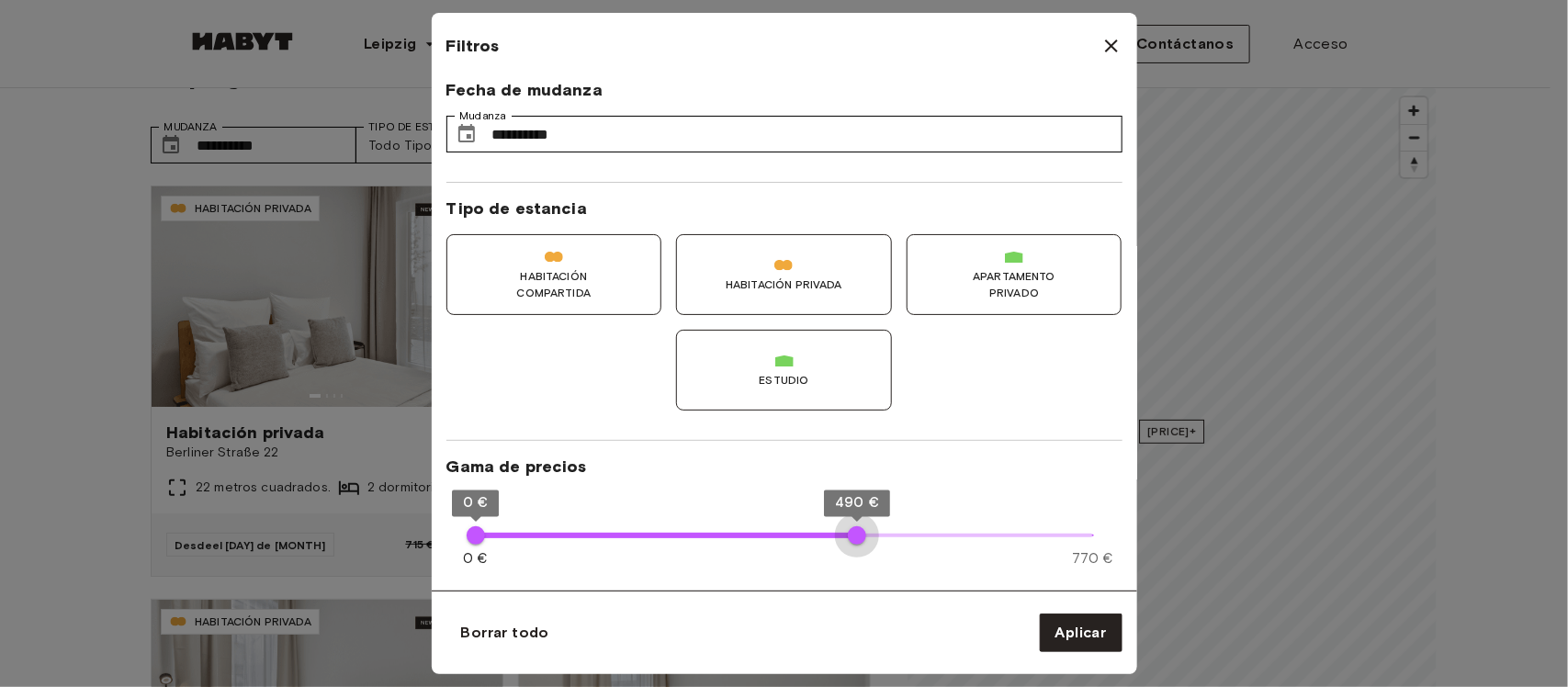 drag, startPoint x: 1091, startPoint y: 535, endPoint x: 857, endPoint y: 543, distance: 234.13671 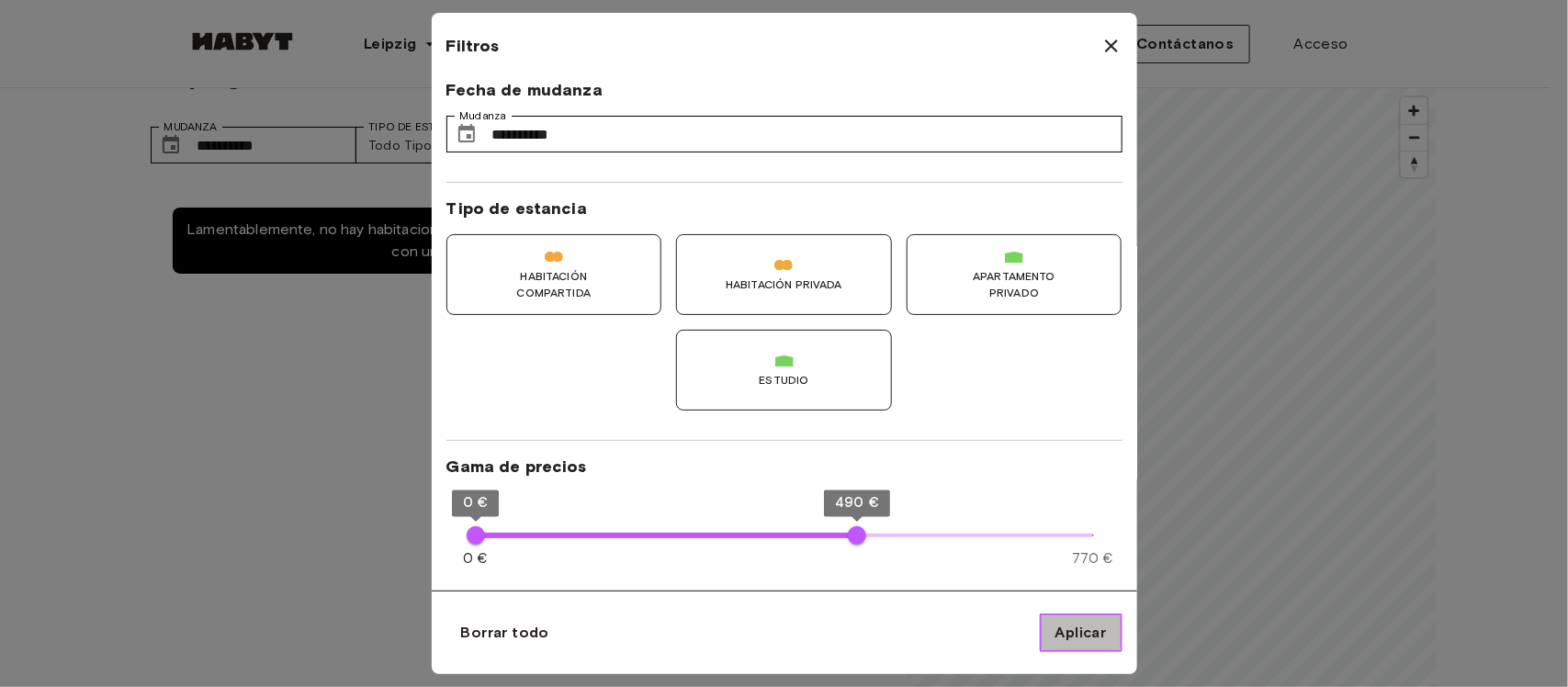 click on "Aplicar" at bounding box center [1081, 632] 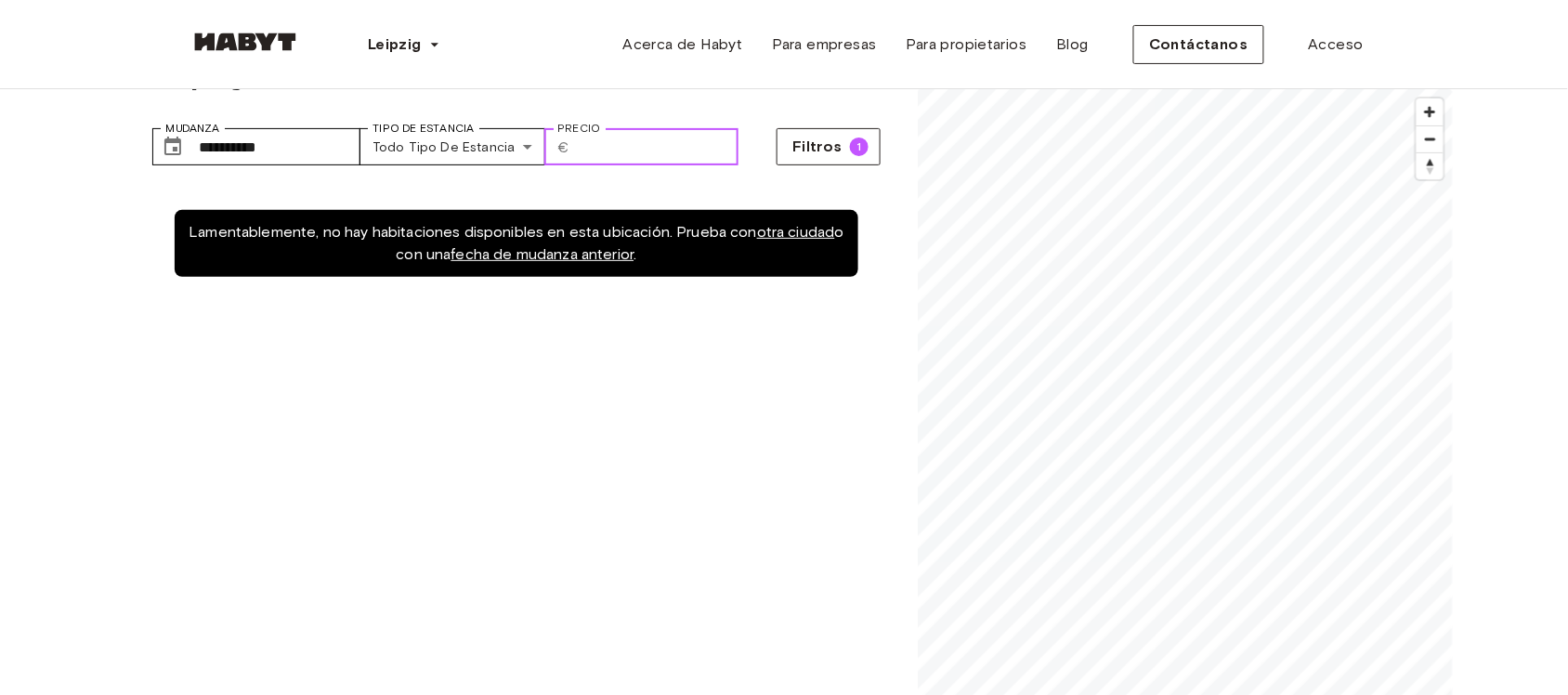 click on "***" at bounding box center (658, 147) 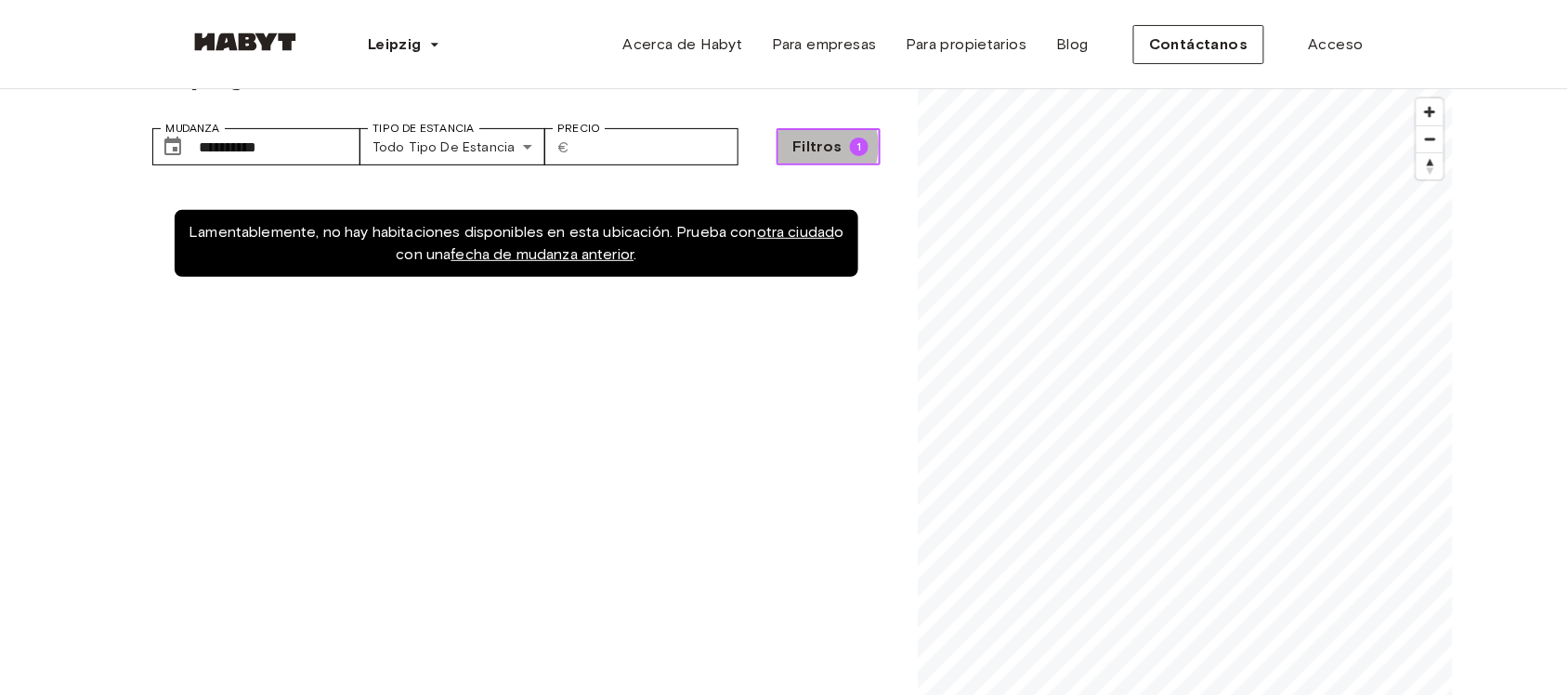 click on "Filtros" at bounding box center (817, 146) 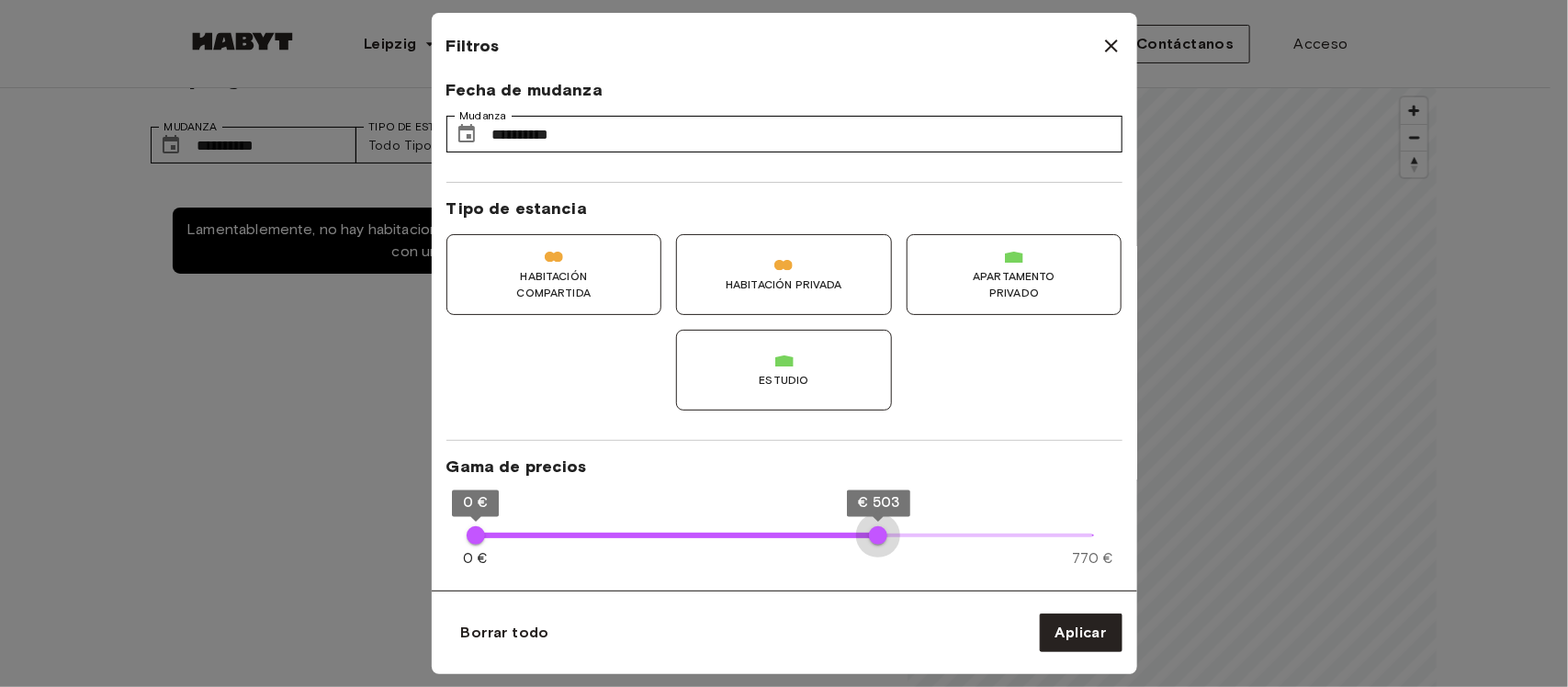 type on "***" 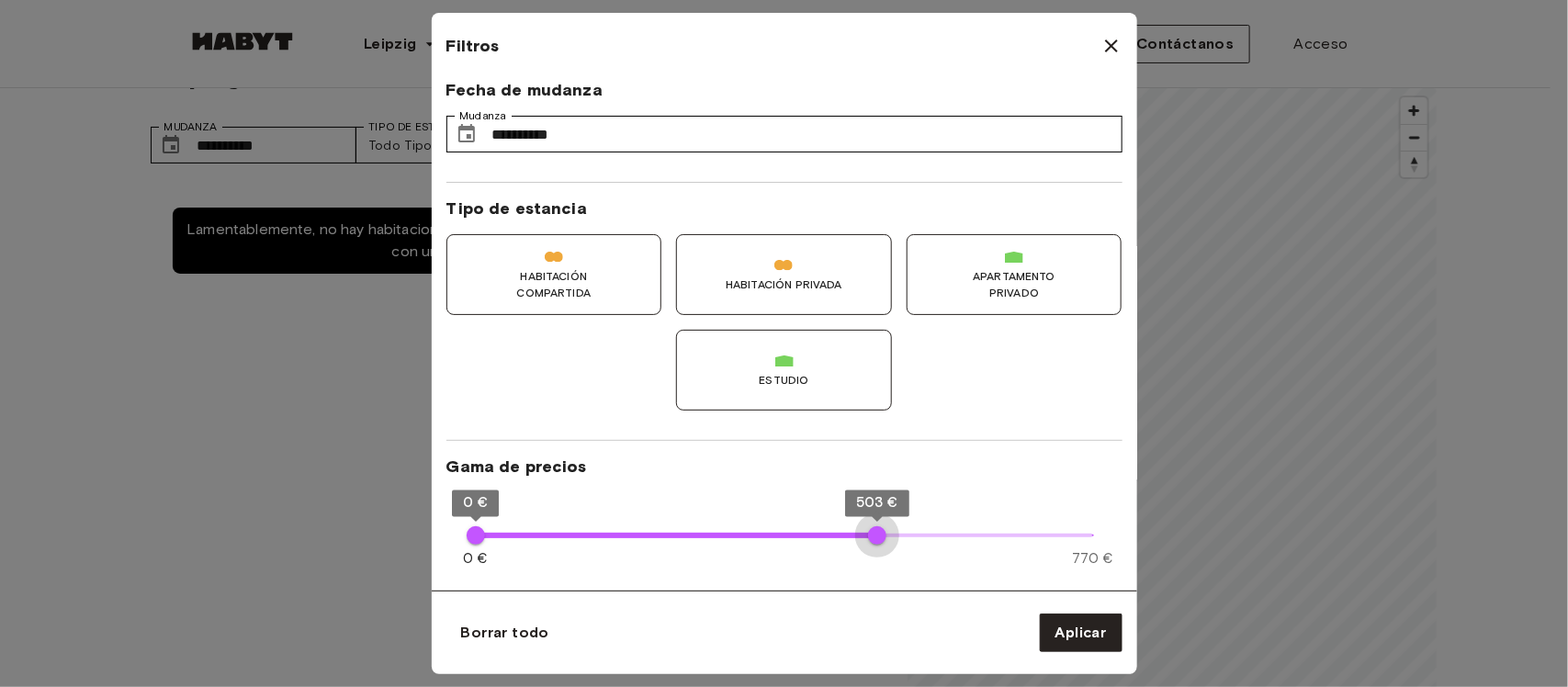 type on "***" 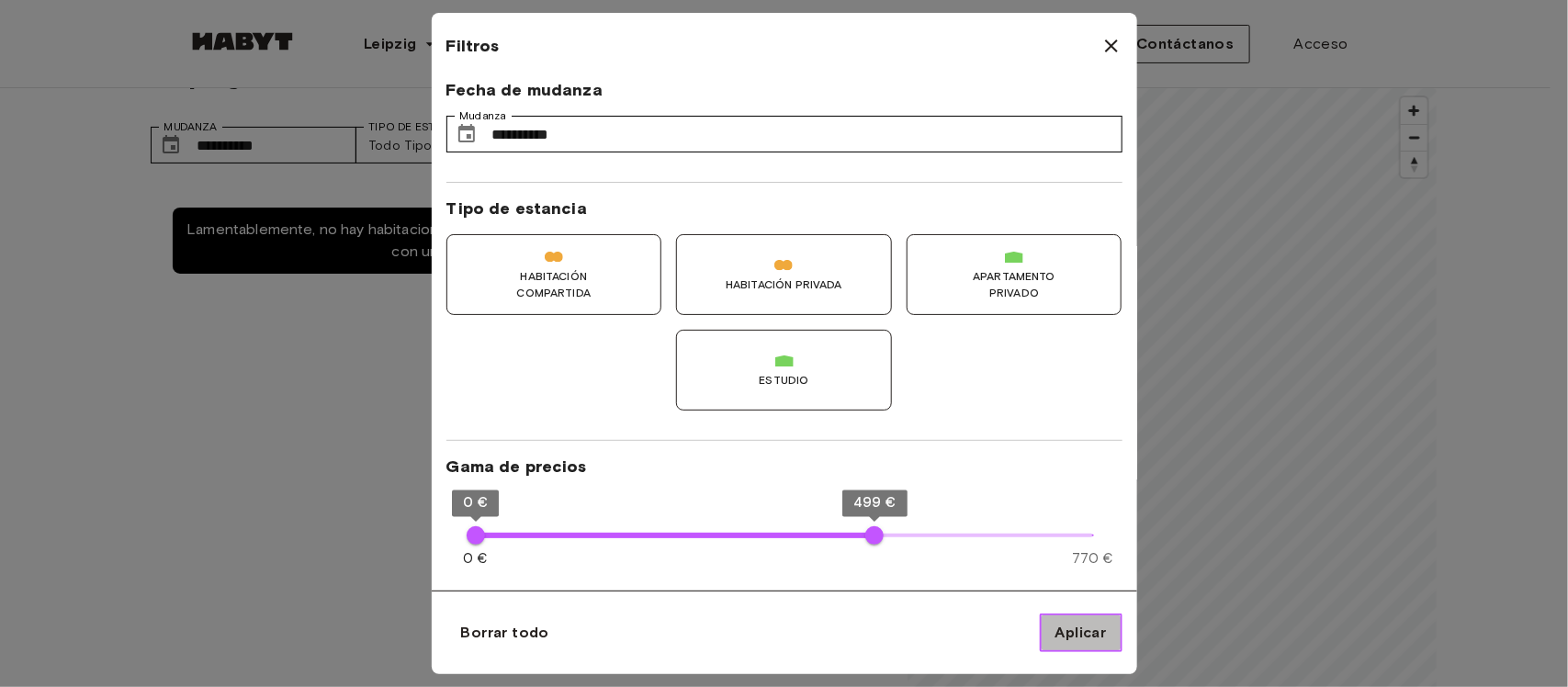click on "Aplicar" at bounding box center (1081, 632) 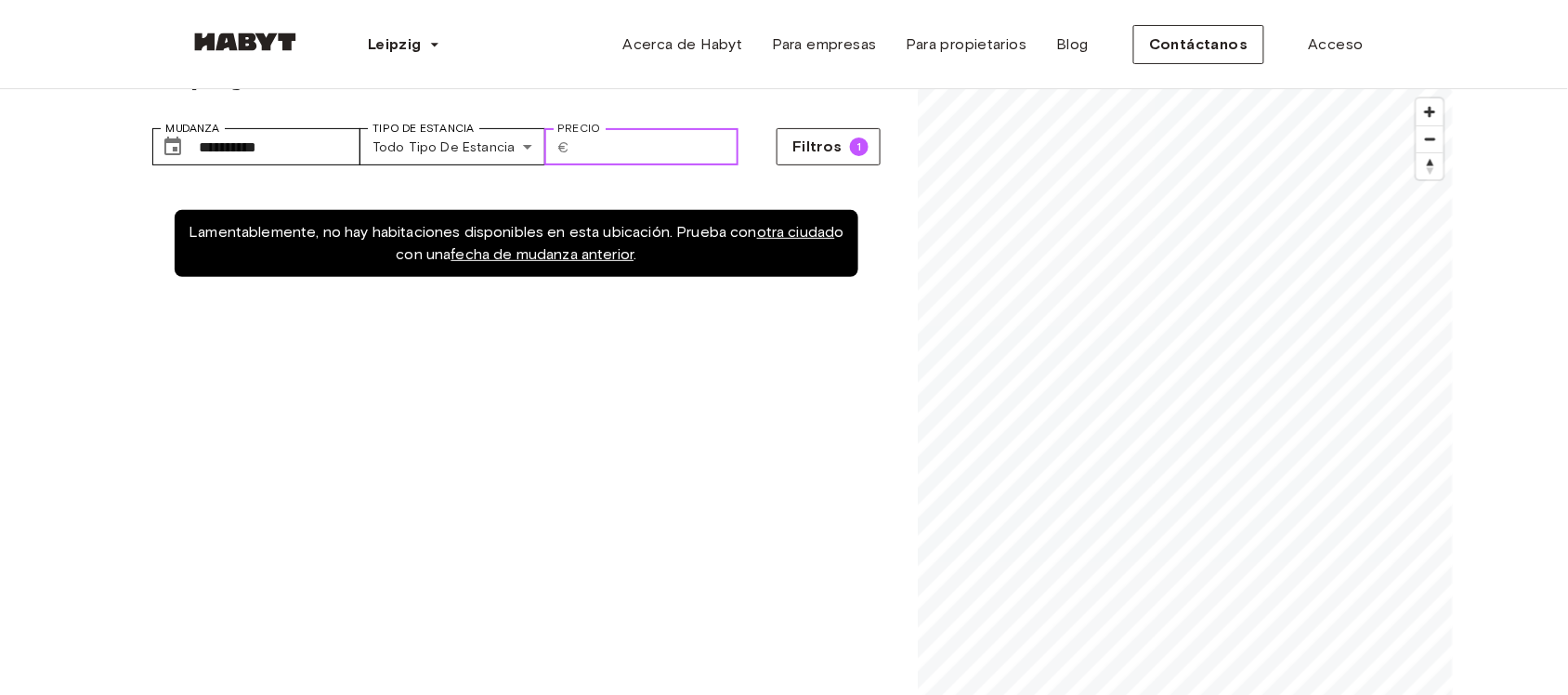 click on "***" at bounding box center [658, 147] 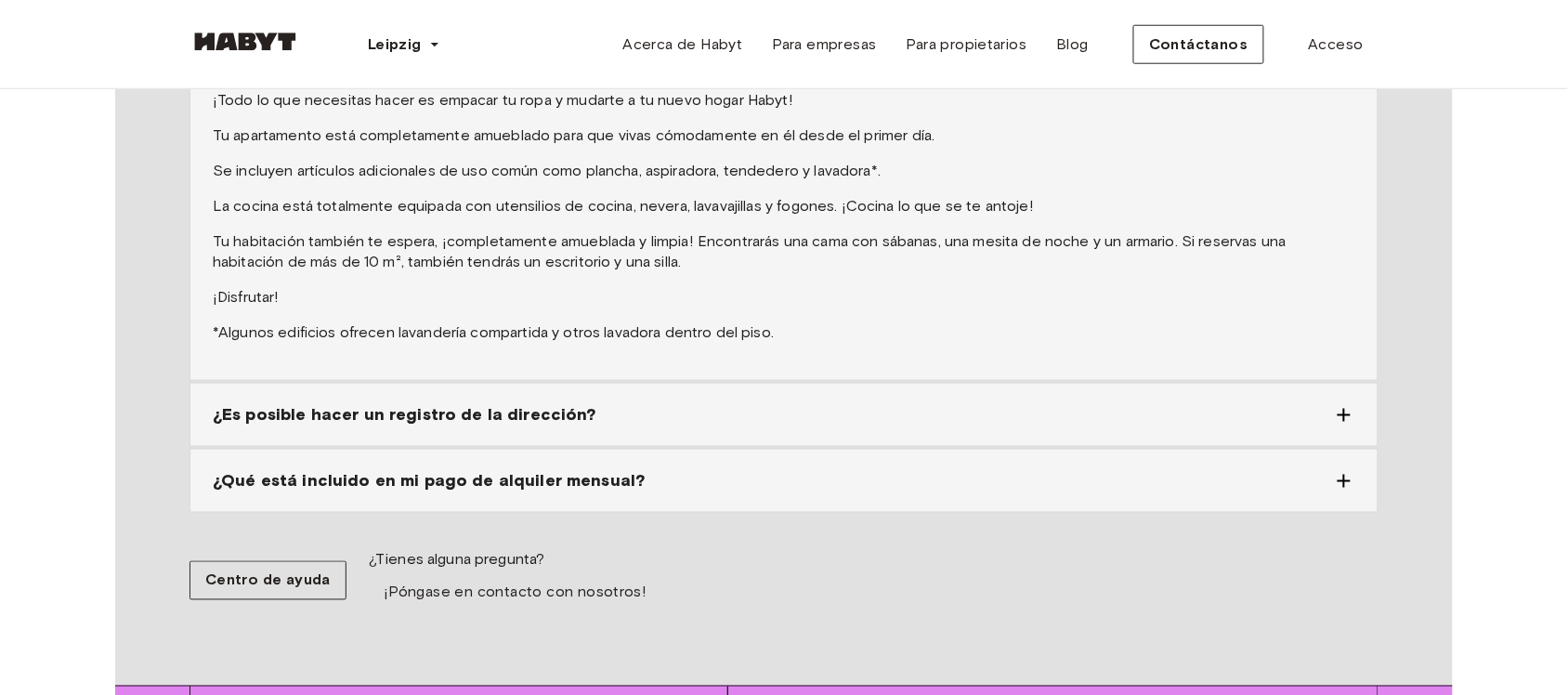 scroll, scrollTop: 2654, scrollLeft: 0, axis: vertical 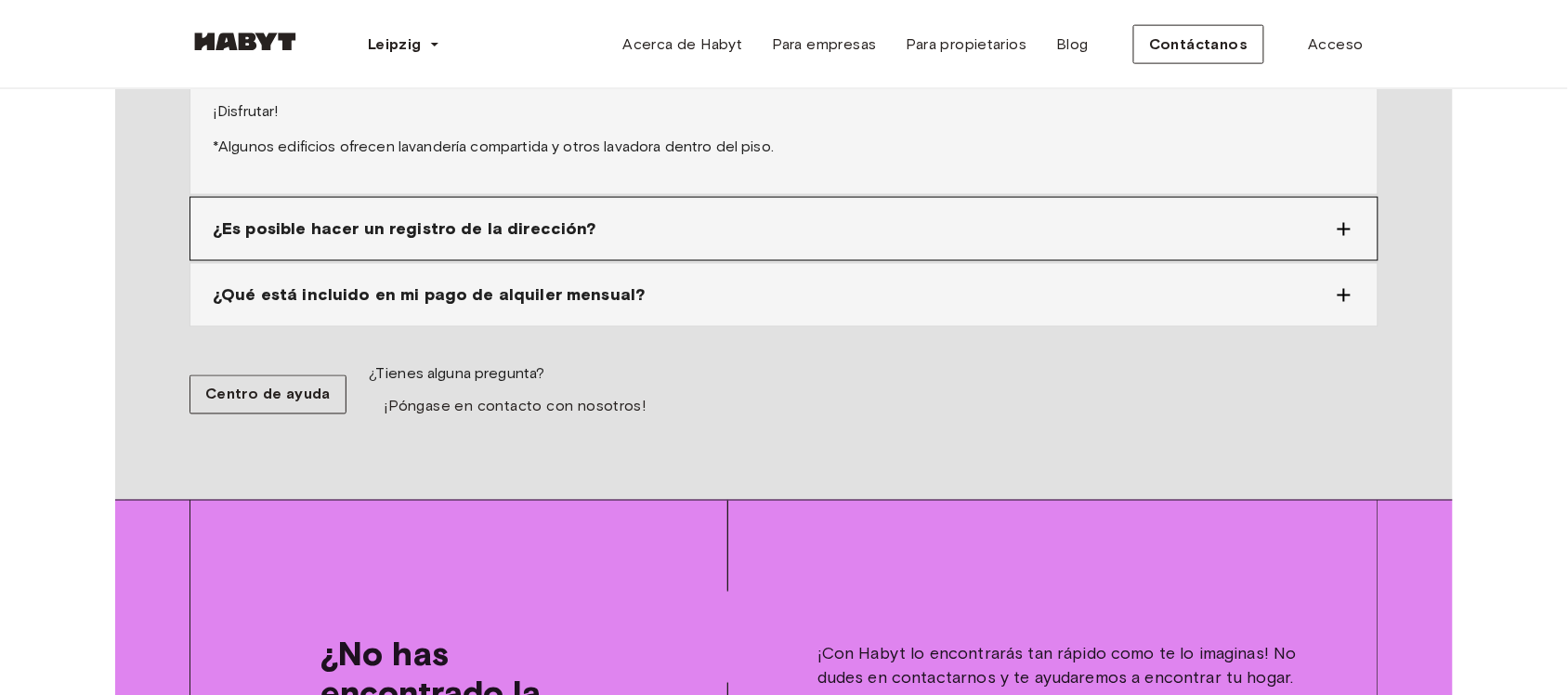 type on "***" 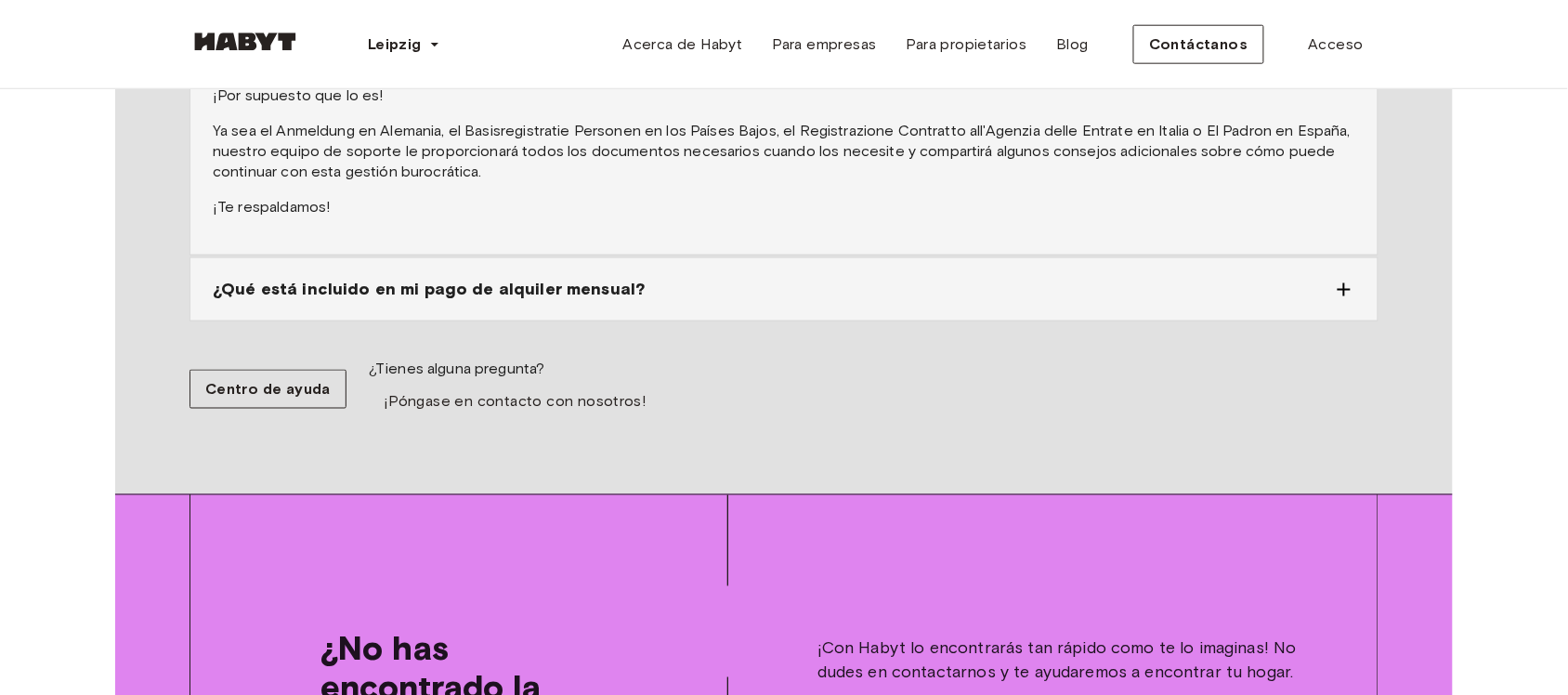 scroll, scrollTop: 2708, scrollLeft: 0, axis: vertical 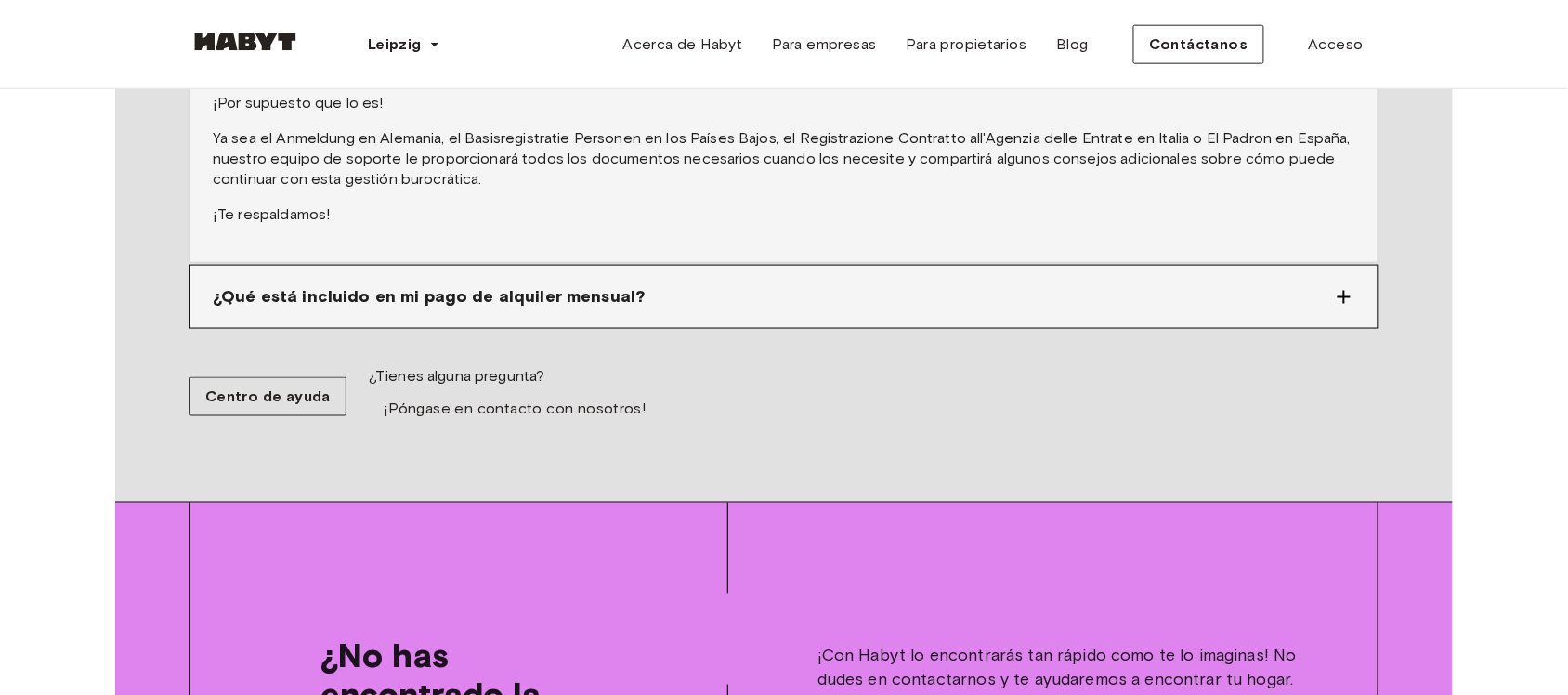 click on "¿Qué está incluido en mi pago de alquiler mensual?" at bounding box center (784, 296) 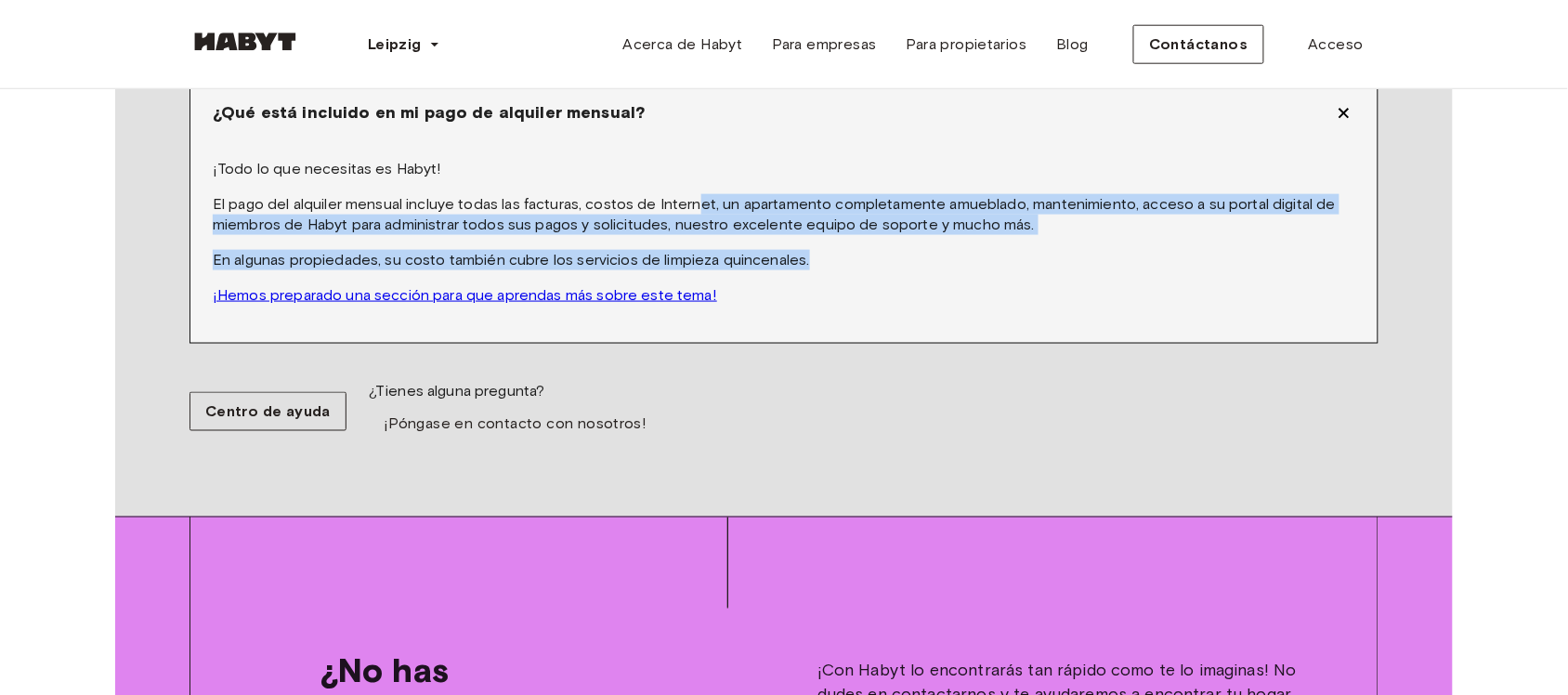 drag, startPoint x: 702, startPoint y: 189, endPoint x: 921, endPoint y: 224, distance: 221.77917 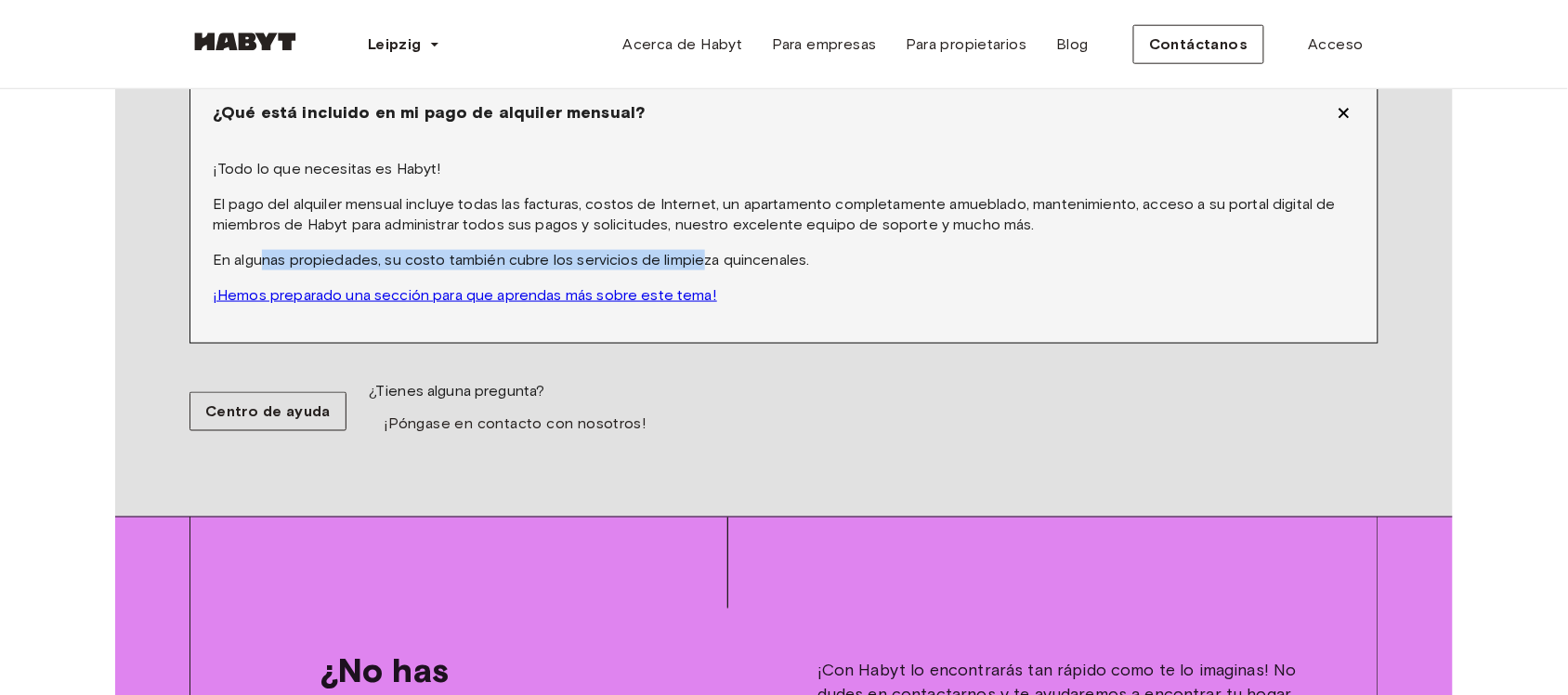 drag, startPoint x: 265, startPoint y: 243, endPoint x: 697, endPoint y: 235, distance: 432.07407 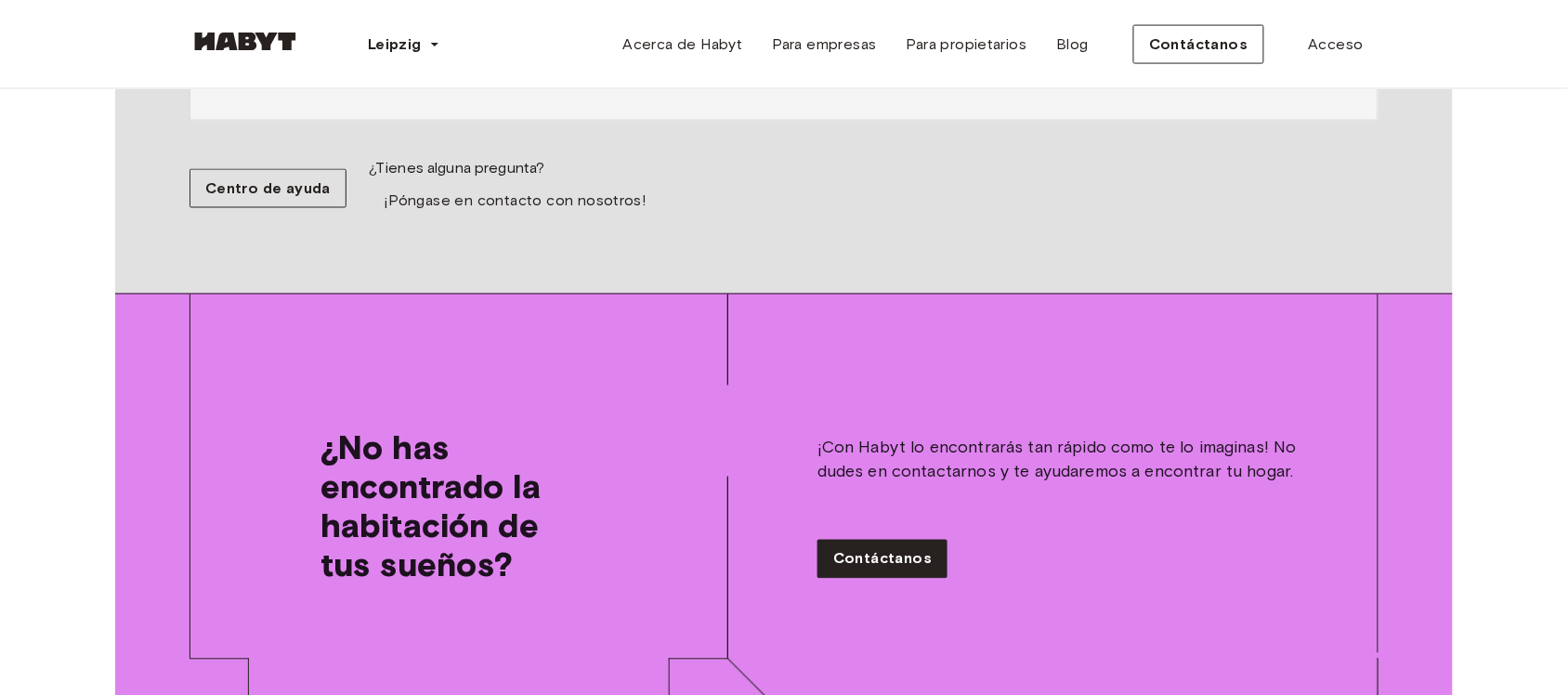 scroll, scrollTop: 2897, scrollLeft: 0, axis: vertical 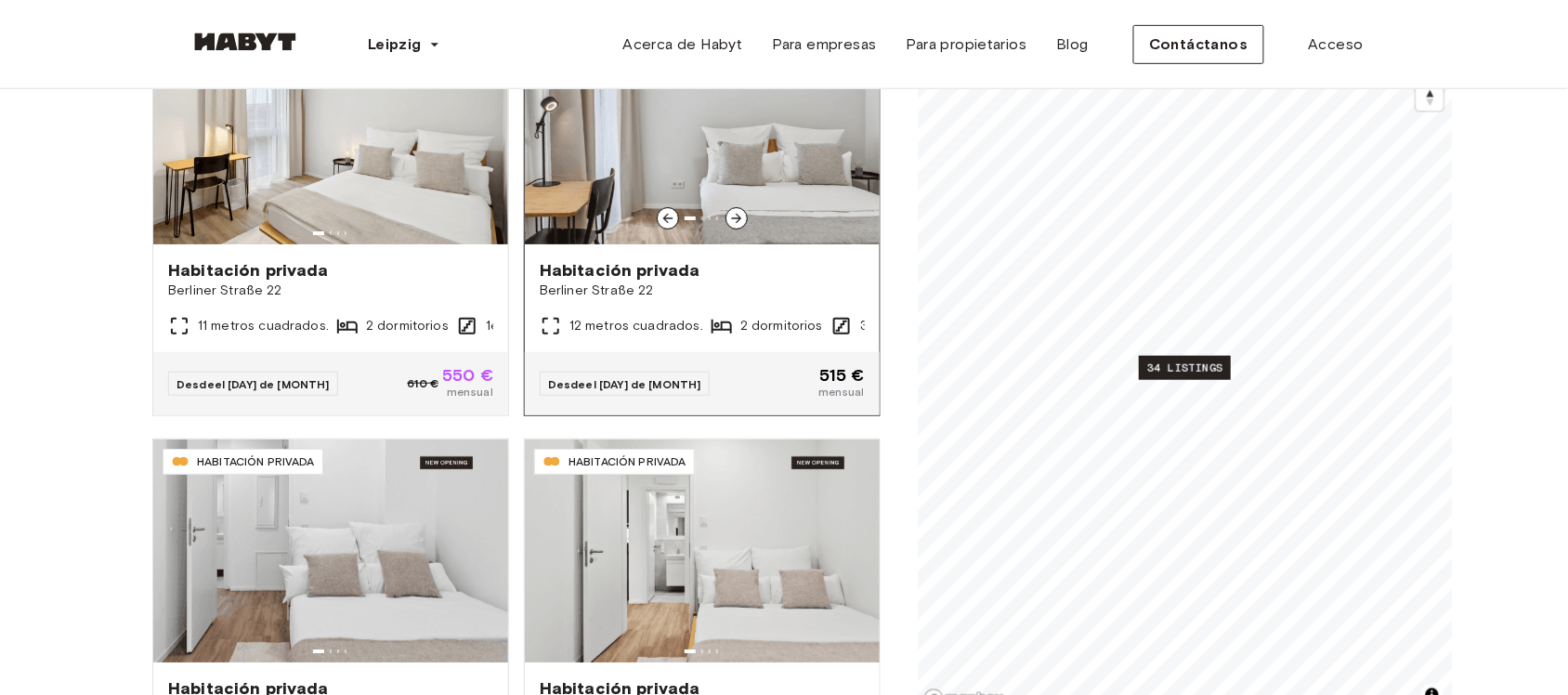 click at bounding box center (702, 133) 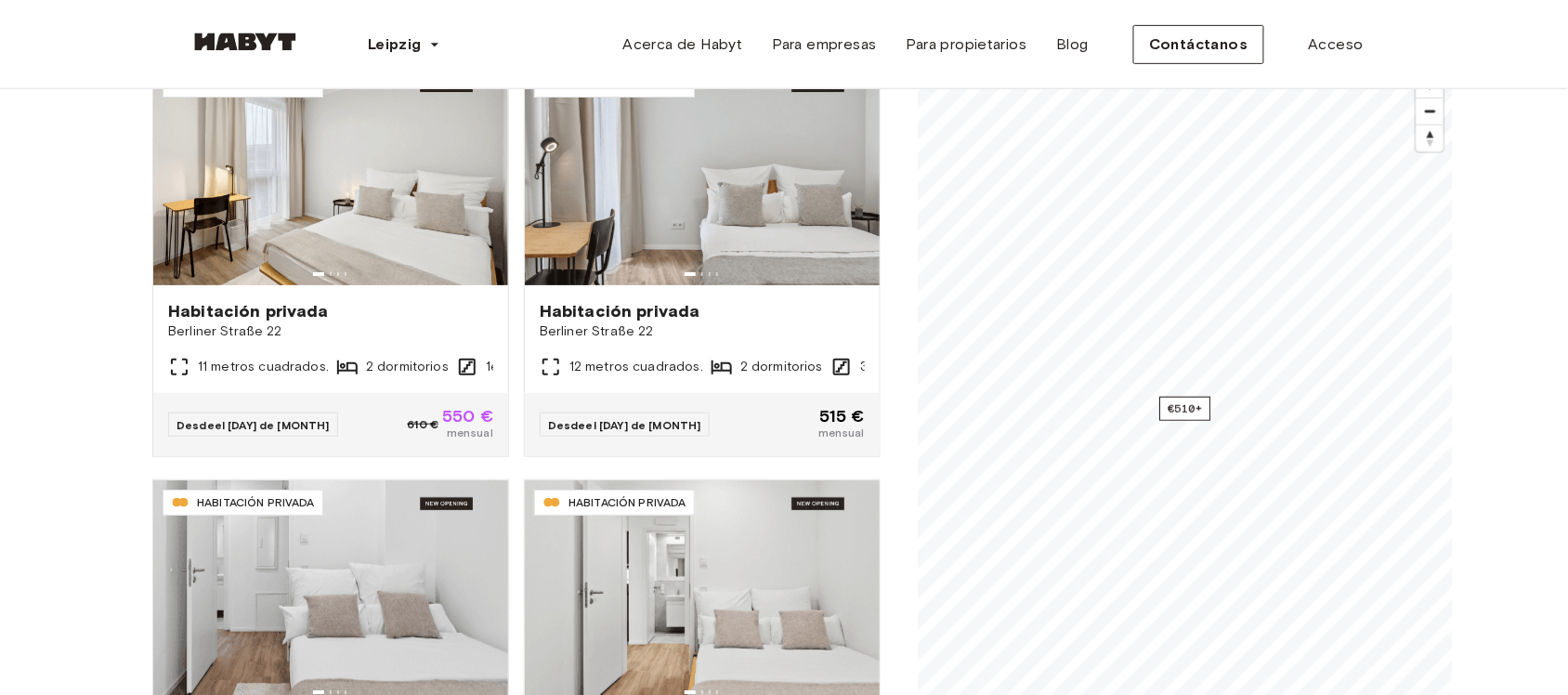 scroll, scrollTop: 216, scrollLeft: 0, axis: vertical 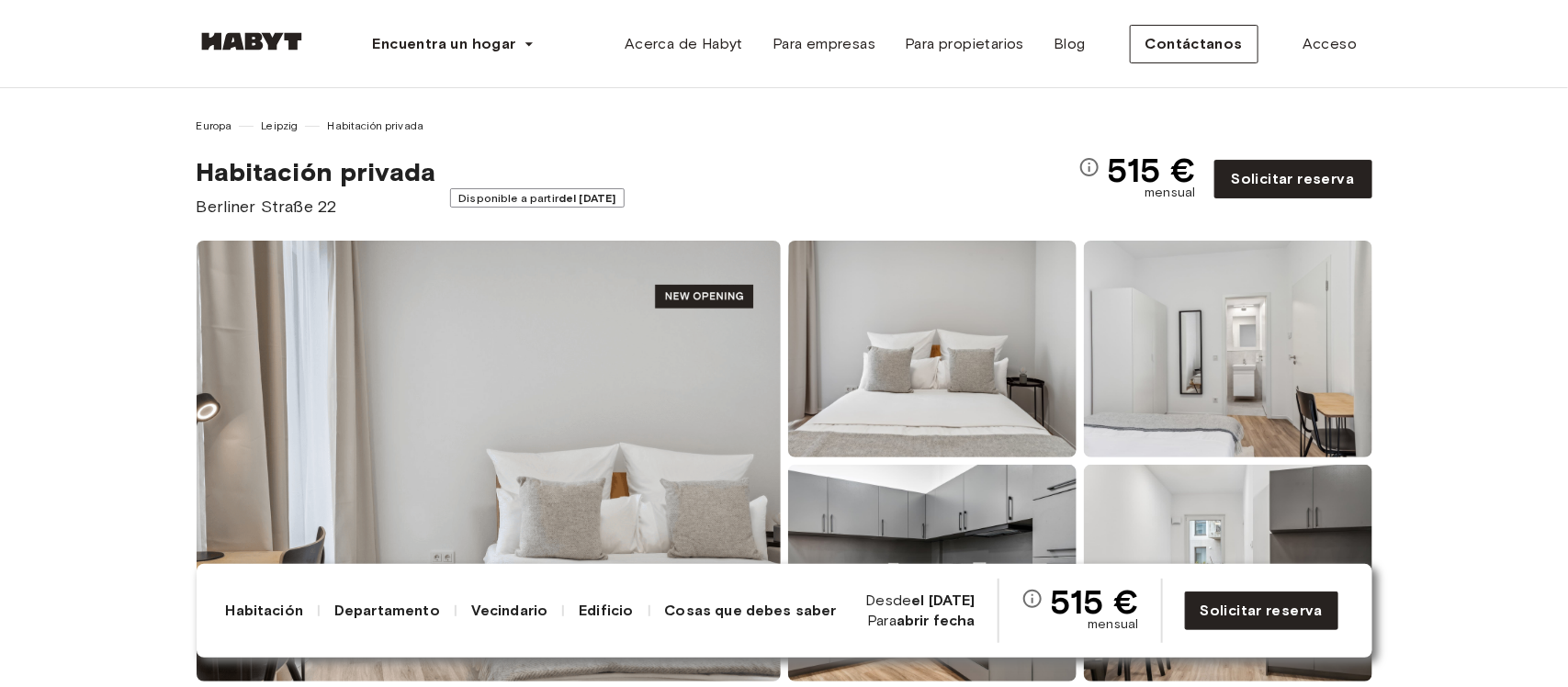 click on "Europa Leipzig Habitación privada Habitación privada Berliner Straße 22 Disponible a partir  del 3 de diciembre 515 € mensual Solicitar reserva Mostrar todas las fotos Acerca de la habitación Número de referencia:    DE-13-001-309-002 Bienvenido a tu acogedor refugio. Parte de nuestros nuevos apartamentos en Leipzig, tu dormitorio privado está cuidadosamente diseñado con una cómoda cama, mesitas de noche, amplio espacio de almacenamiento y un escritorio perfecto para trabajar o estudiar desde casa. 12 metros cuadrados. Colchón de 140 x 200 cm Armario Escritorio y silla Sobre el apartamento Serás de los primeros en mudarte a este nuevo espacio en el distrito Zentrum-Nord de Leipzig. Elegante, cómodo y con un diseño cuidado, este apartamento compartido está completamente amueblado y equipado con todo lo necesario, incluyendo una moderna cocina, comedor y baño. 39 metros cuadrados. 3er piso 2 dormitorios Lavavajillas Comedor Wi-Fi Cocina totalmente equipada Utensilios de cocina 12 sqm. 2 bedrooms" at bounding box center [784, 3171] 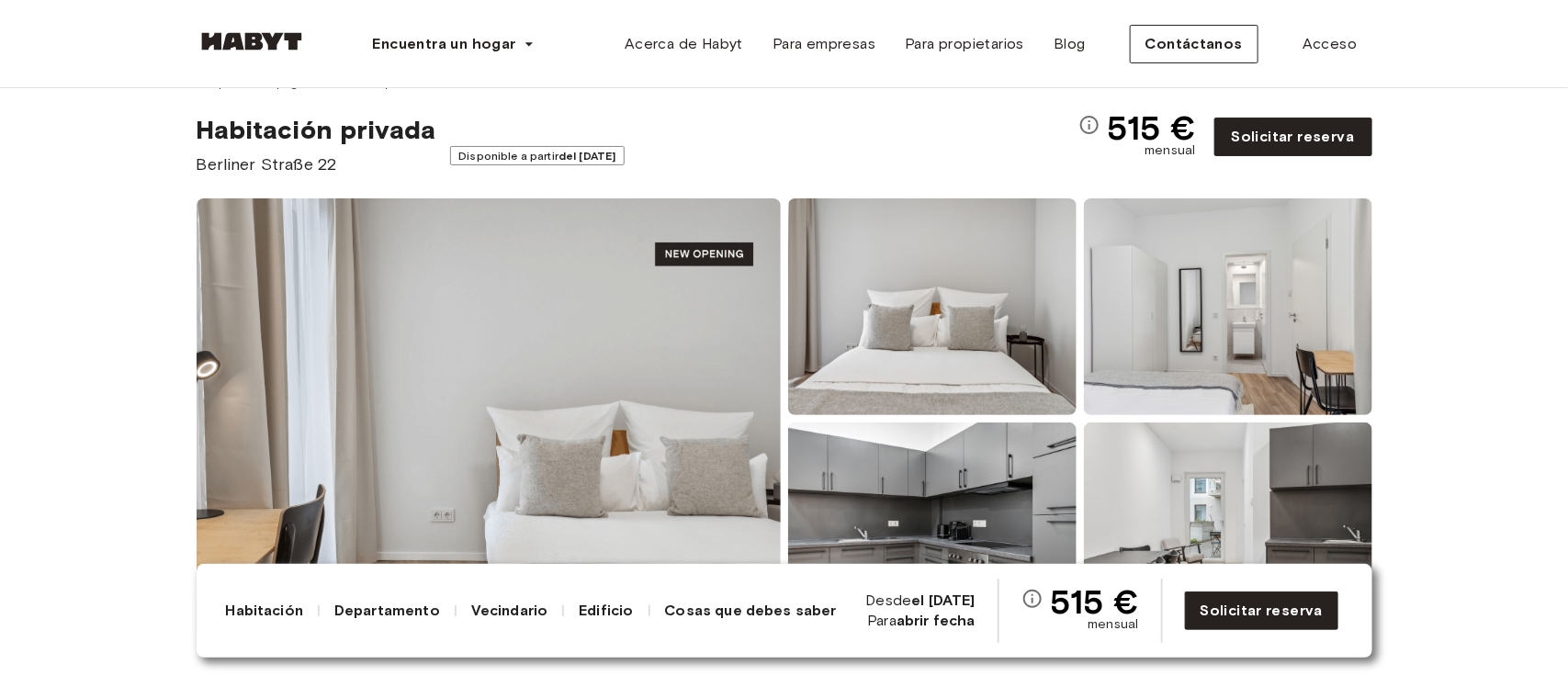 scroll, scrollTop: 0, scrollLeft: 0, axis: both 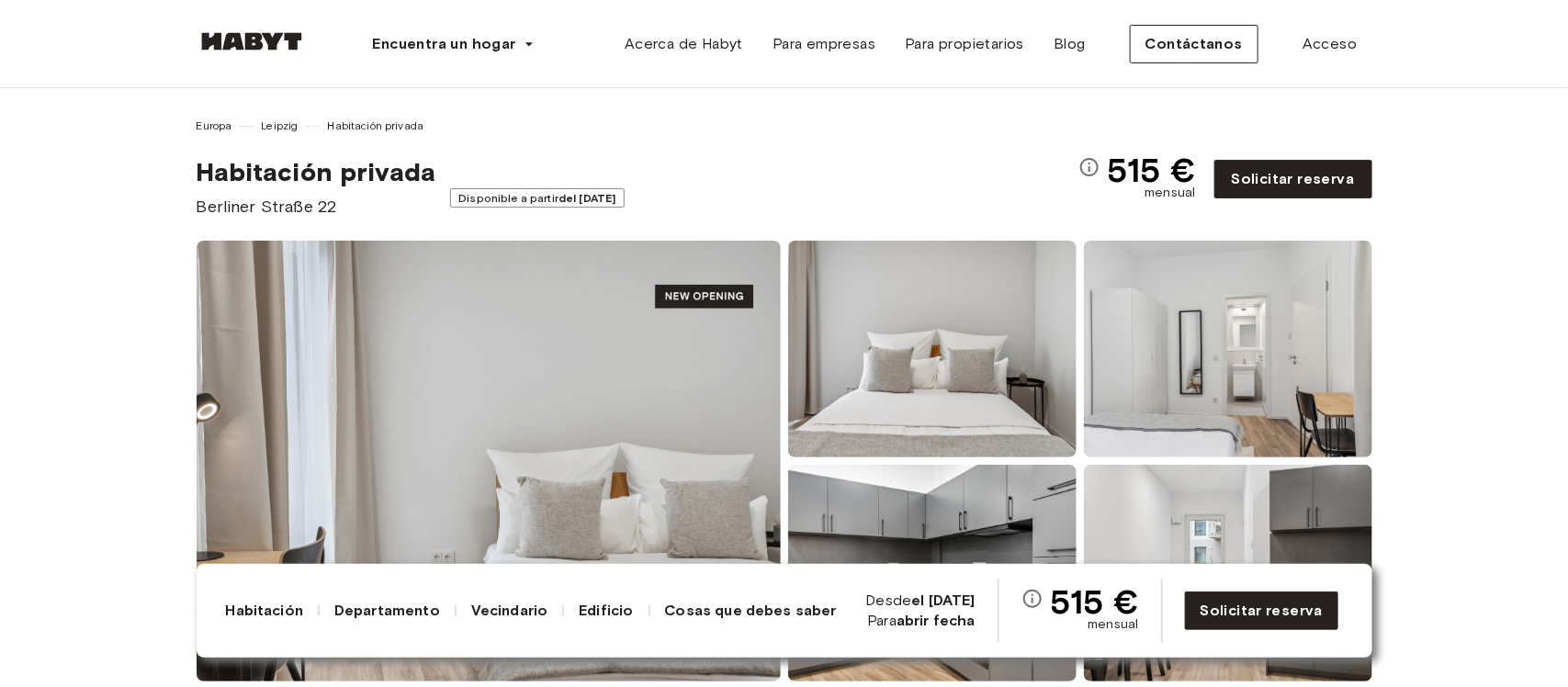 click at bounding box center [489, 461] 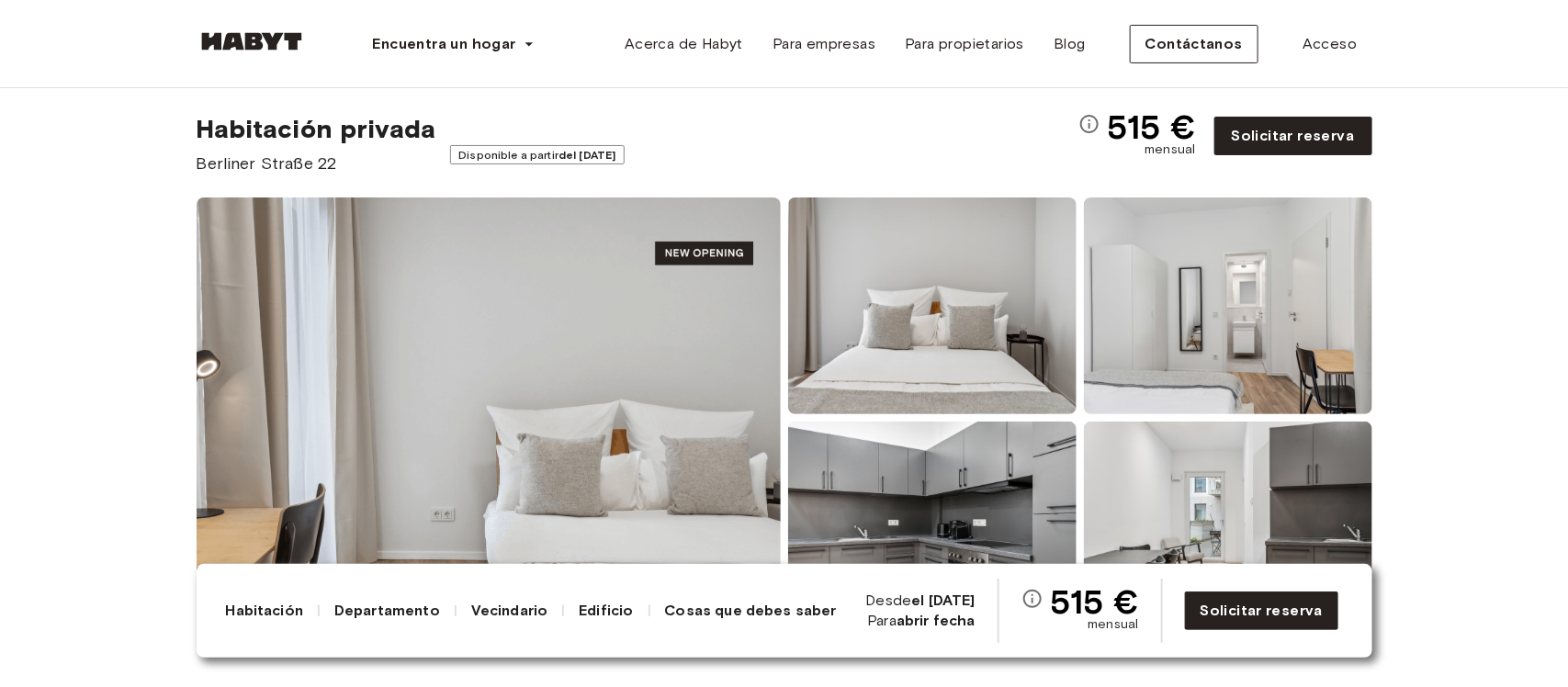 scroll, scrollTop: 46, scrollLeft: 0, axis: vertical 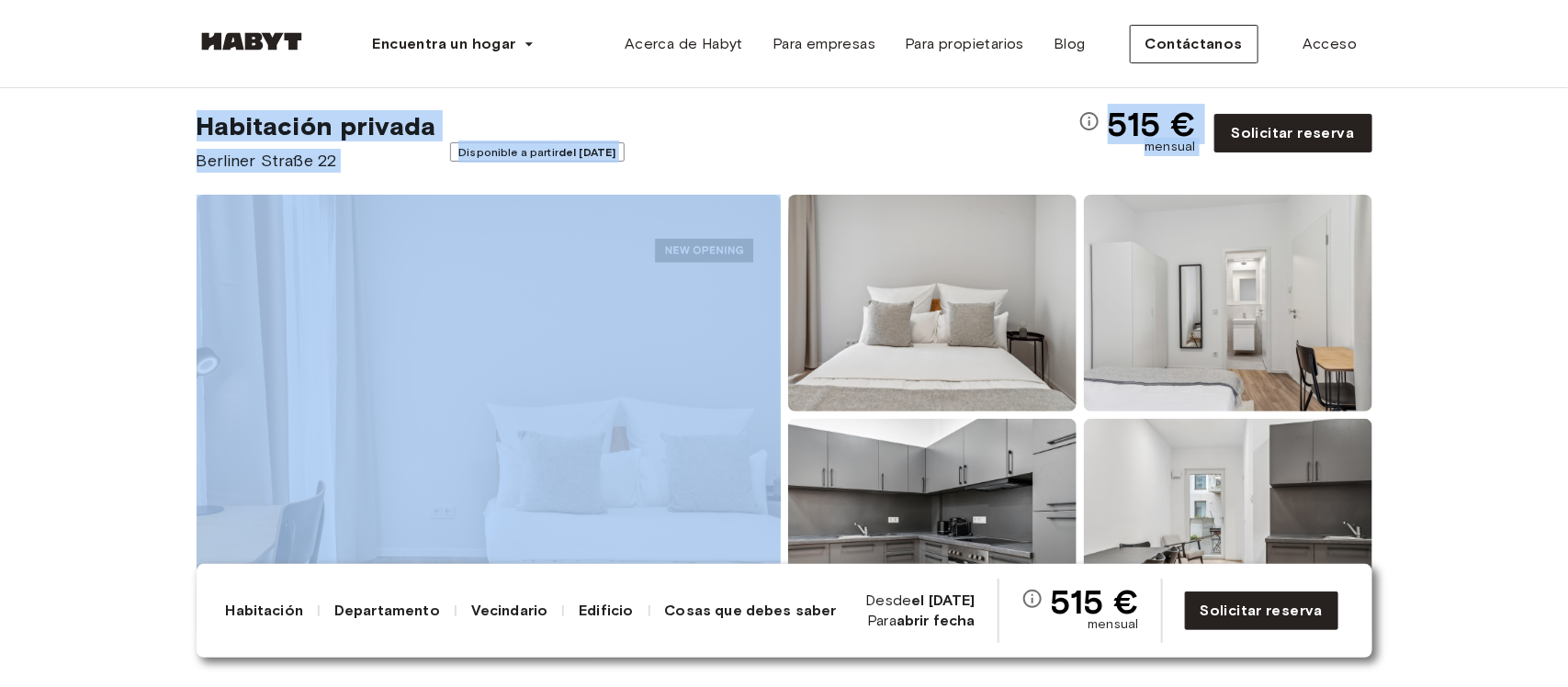 drag, startPoint x: 1567, startPoint y: 28, endPoint x: 1563, endPoint y: 166, distance: 138.05796 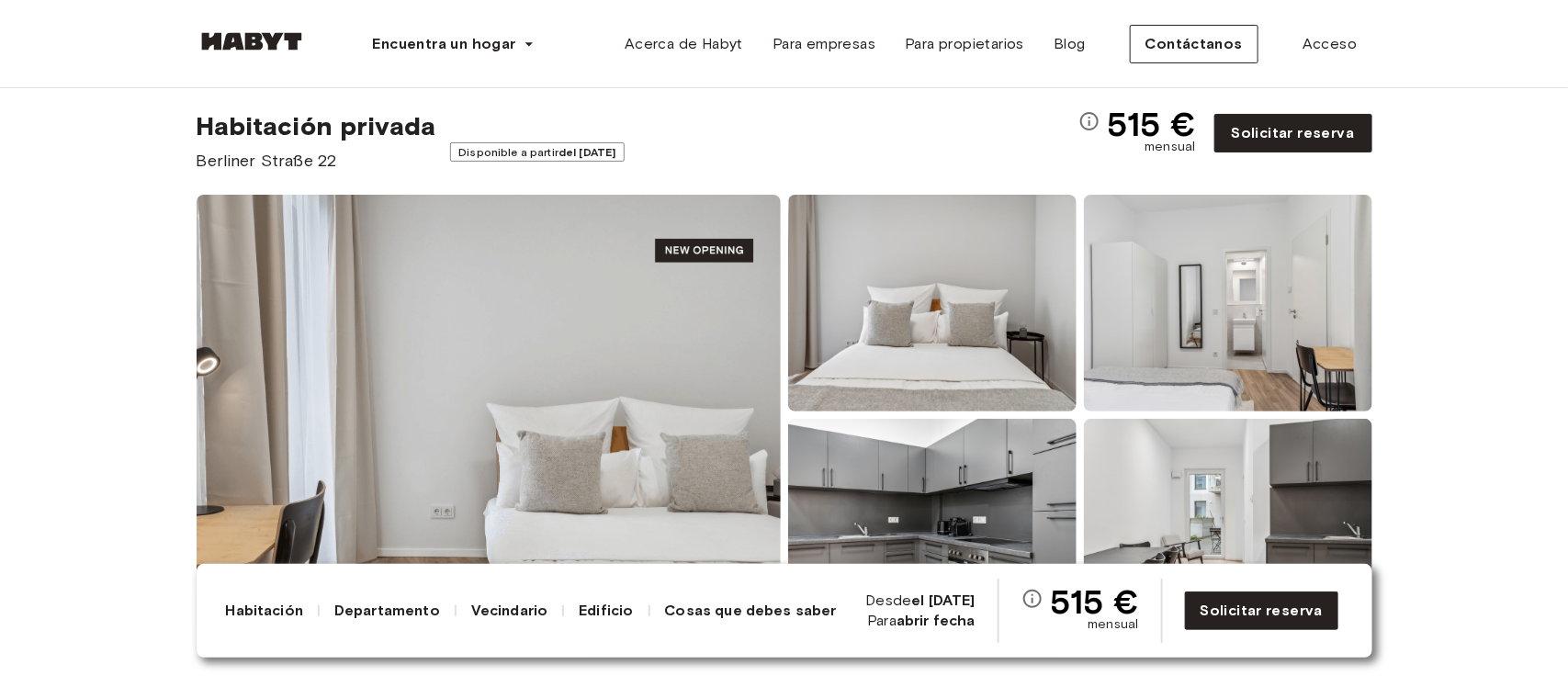 click on "Europa Leipzig Habitación privada Habitación privada Berliner Straße 22 Disponible a partir  del 3 de diciembre 515 € mensual Solicitar reserva Mostrar todas las fotos Acerca de la habitación Número de referencia:    DE-13-001-309-002 Bienvenido a tu acogedor refugio. Parte de nuestros nuevos apartamentos en Leipzig, tu dormitorio privado está cuidadosamente diseñado con una cómoda cama, mesitas de noche, amplio espacio de almacenamiento y un escritorio perfecto para trabajar o estudiar desde casa. 12 metros cuadrados. Colchón de 140 x 200 cm Armario Escritorio y silla Sobre el apartamento Serás de los primeros en mudarte a este nuevo espacio en el distrito Zentrum-Nord de Leipzig. Elegante, cómodo y con un diseño cuidado, este apartamento compartido está completamente amueblado y equipado con todo lo necesario, incluyendo una moderna cocina, comedor y baño. 39 metros cuadrados. 3er piso 2 dormitorios Lavavajillas Comedor Wi-Fi Cocina totalmente equipada Utensilios de cocina 2 dormitorios ," at bounding box center [784, 3125] 